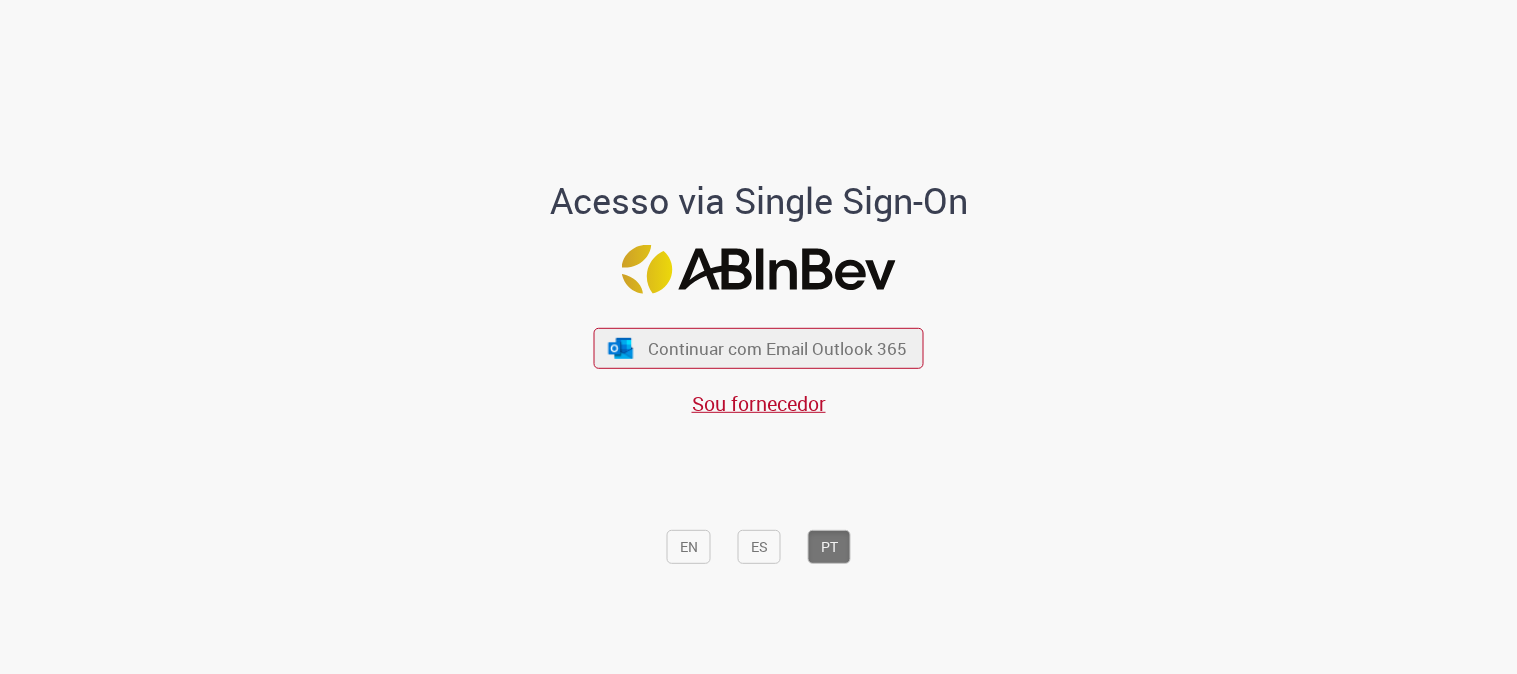 scroll, scrollTop: 0, scrollLeft: 0, axis: both 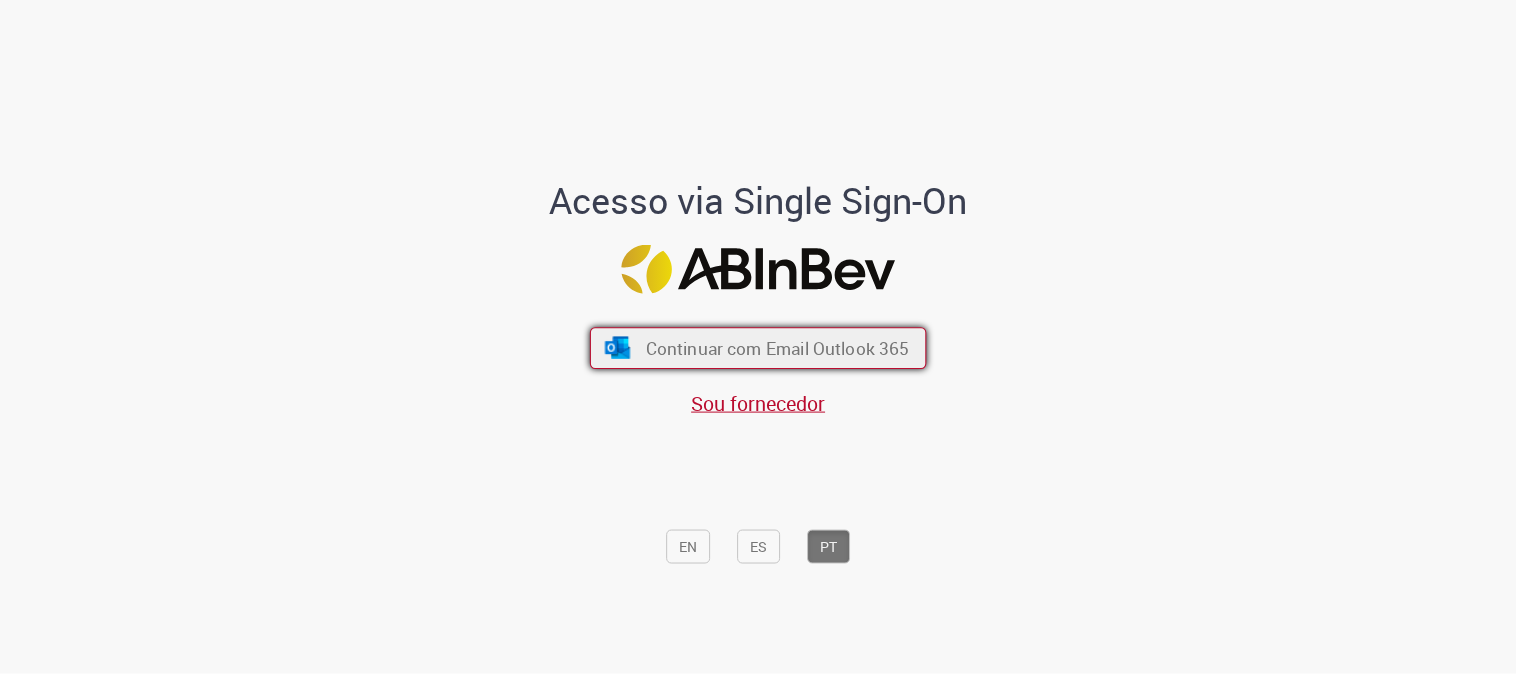click on "Continuar com Email Outlook 365" at bounding box center [778, 348] 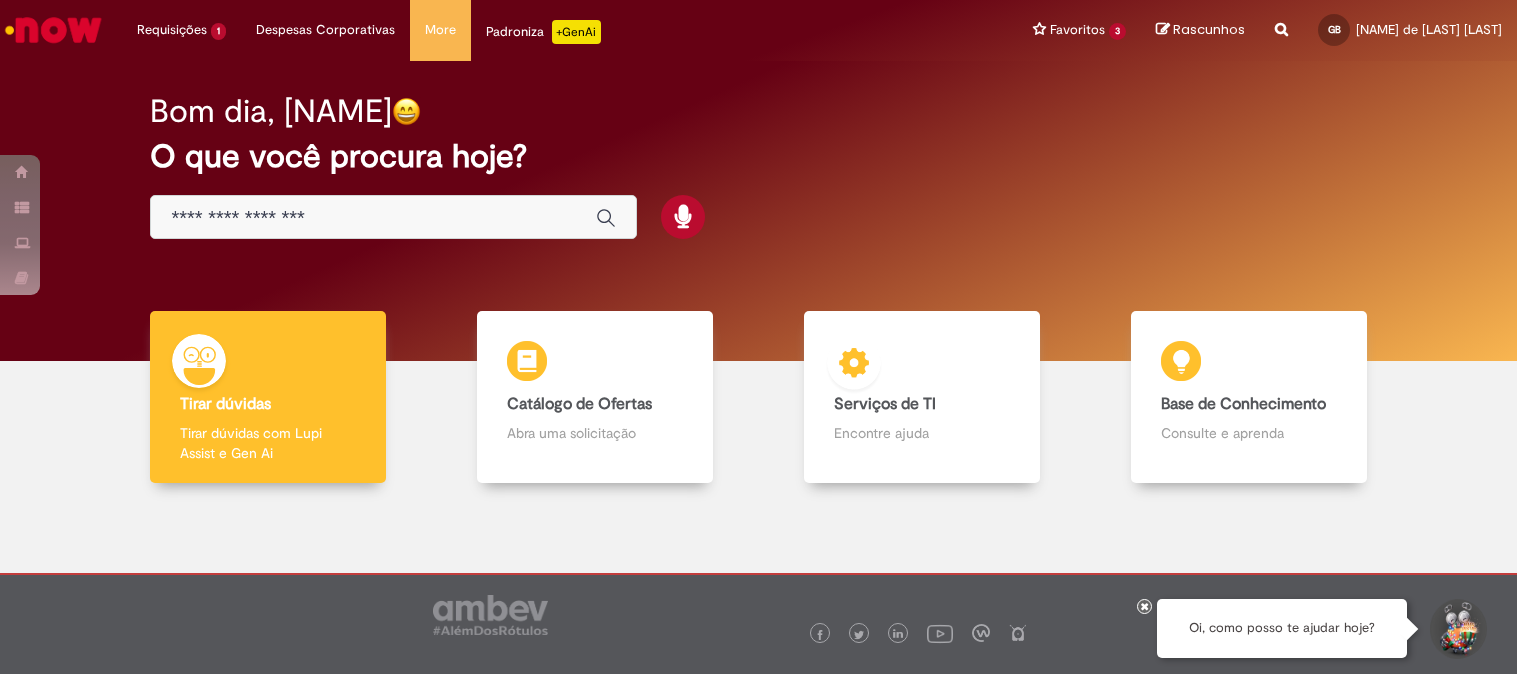 scroll, scrollTop: 0, scrollLeft: 0, axis: both 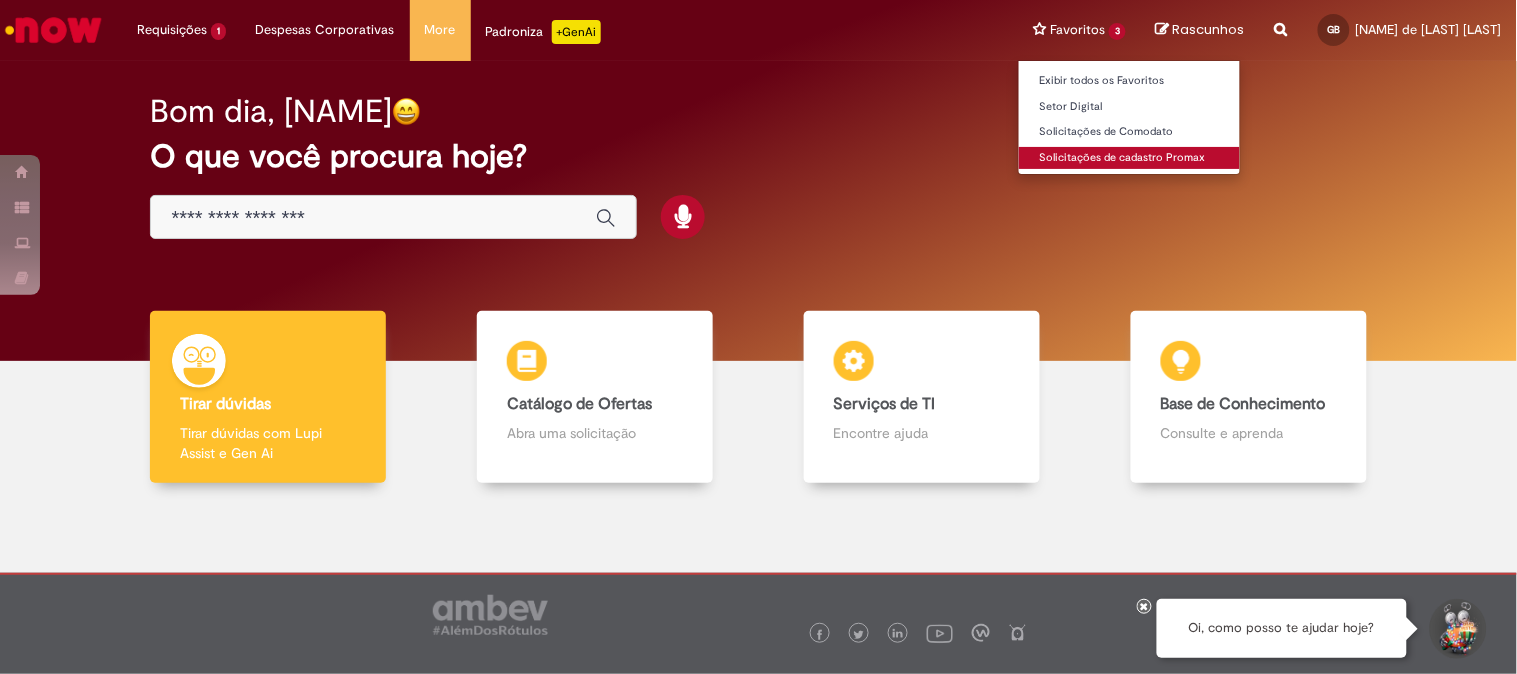 click on "Solicitações de cadastro Promax" at bounding box center (1129, 158) 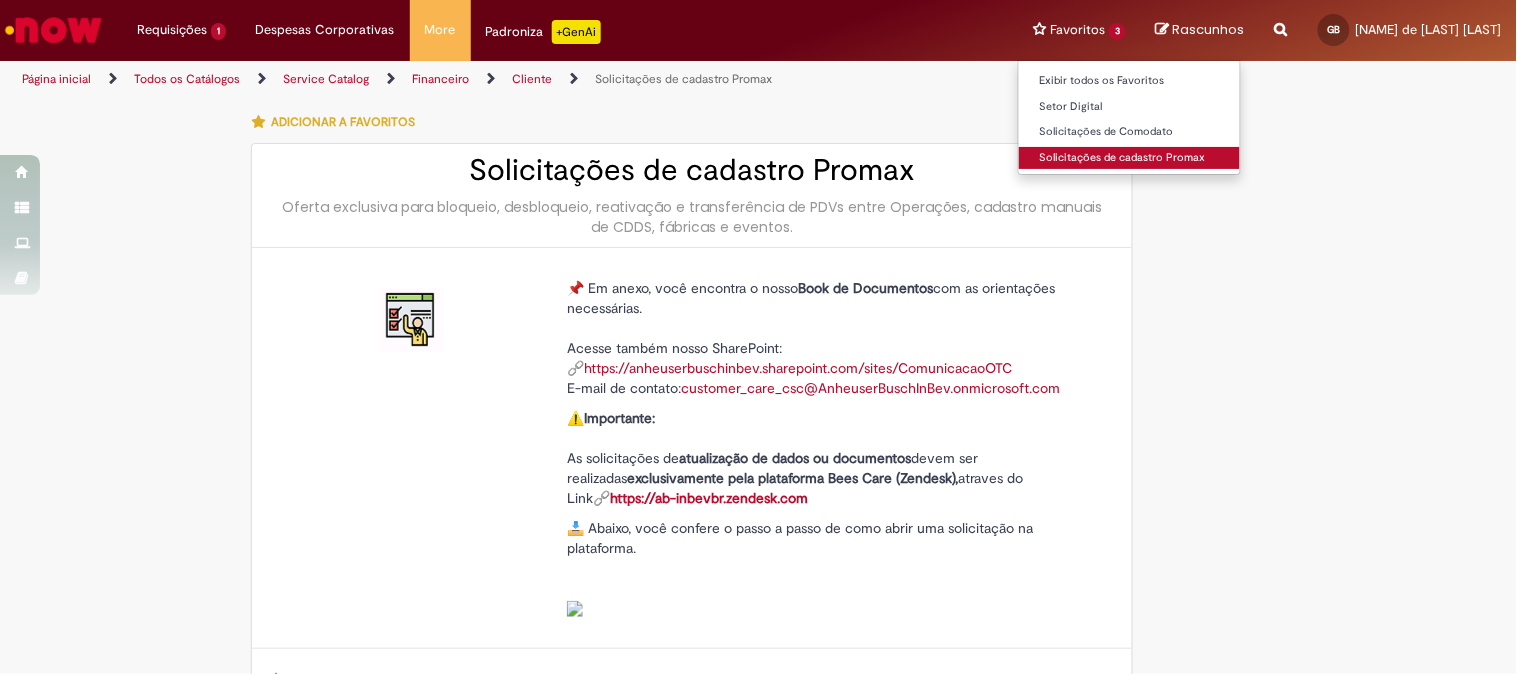type on "**********" 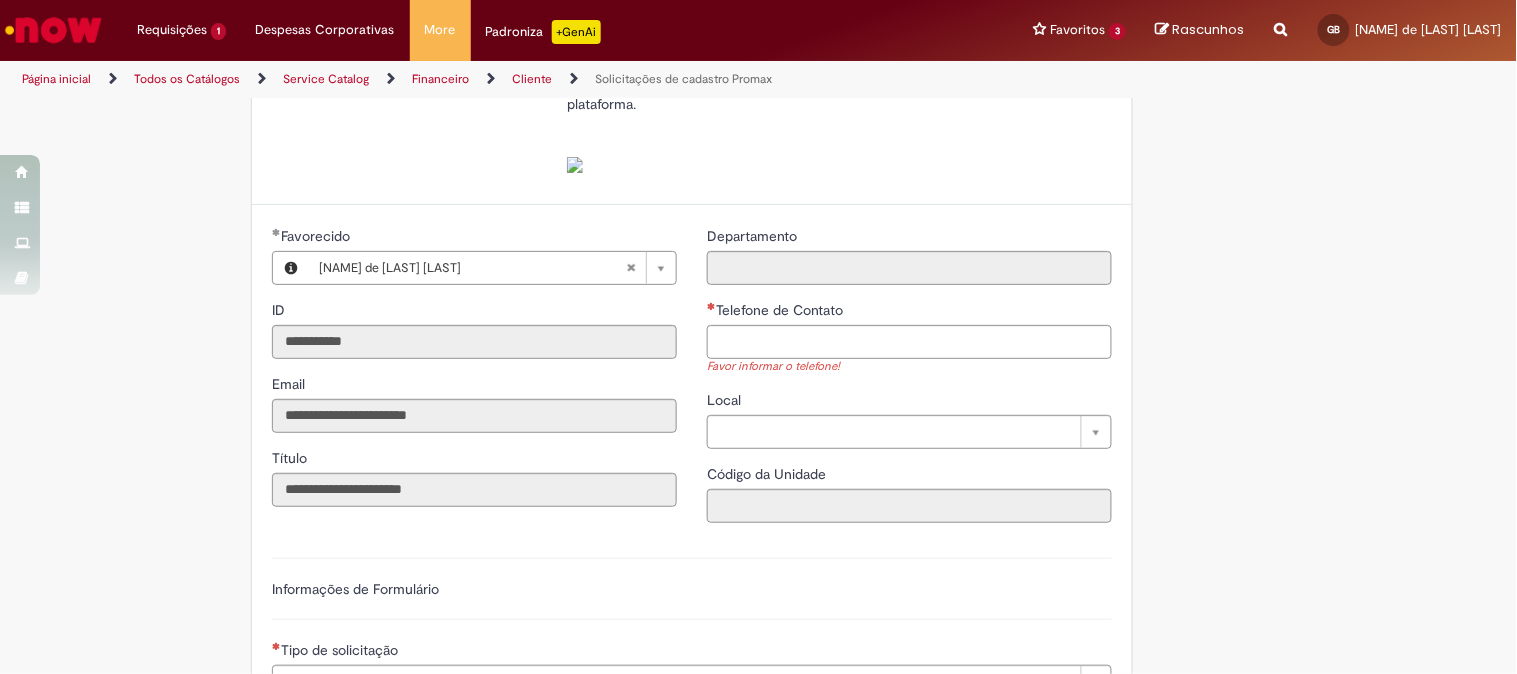 scroll, scrollTop: 555, scrollLeft: 0, axis: vertical 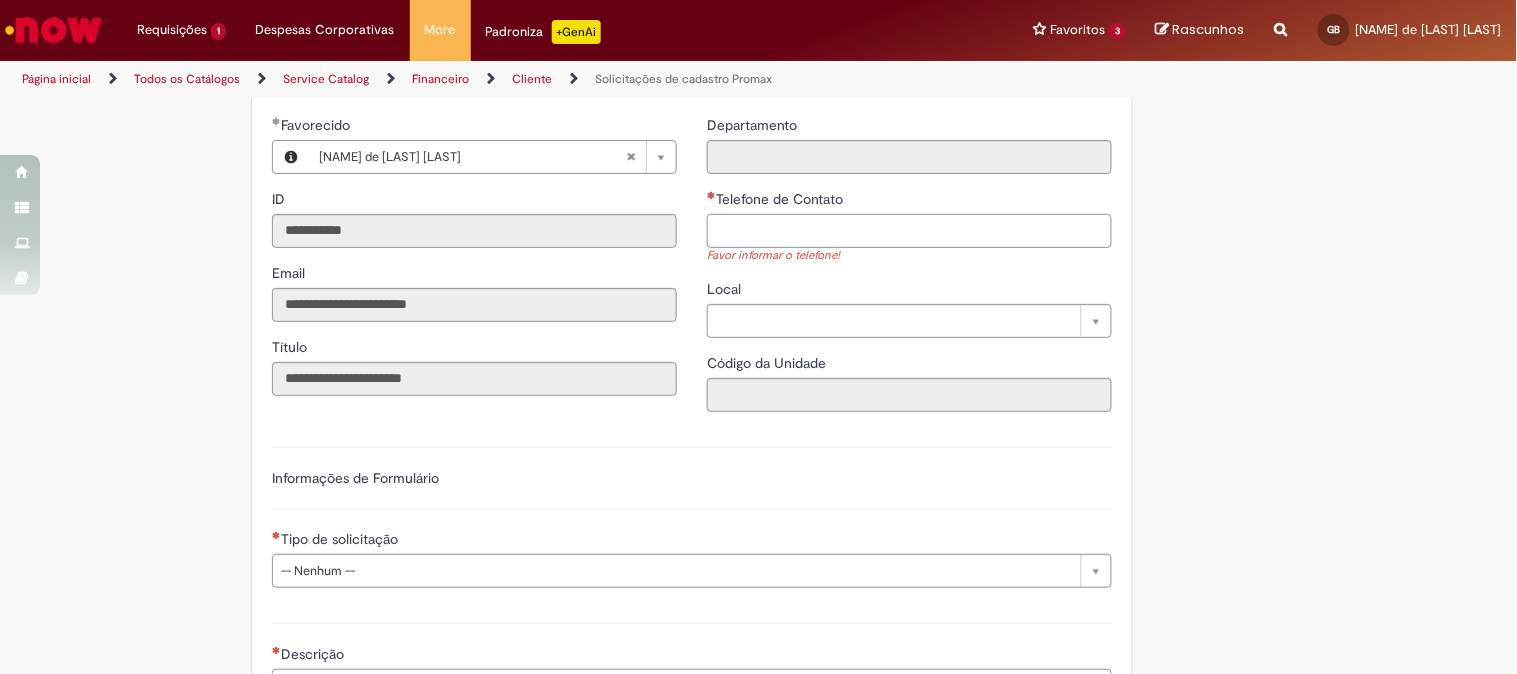 click on "Telefone de Contato" at bounding box center [909, 231] 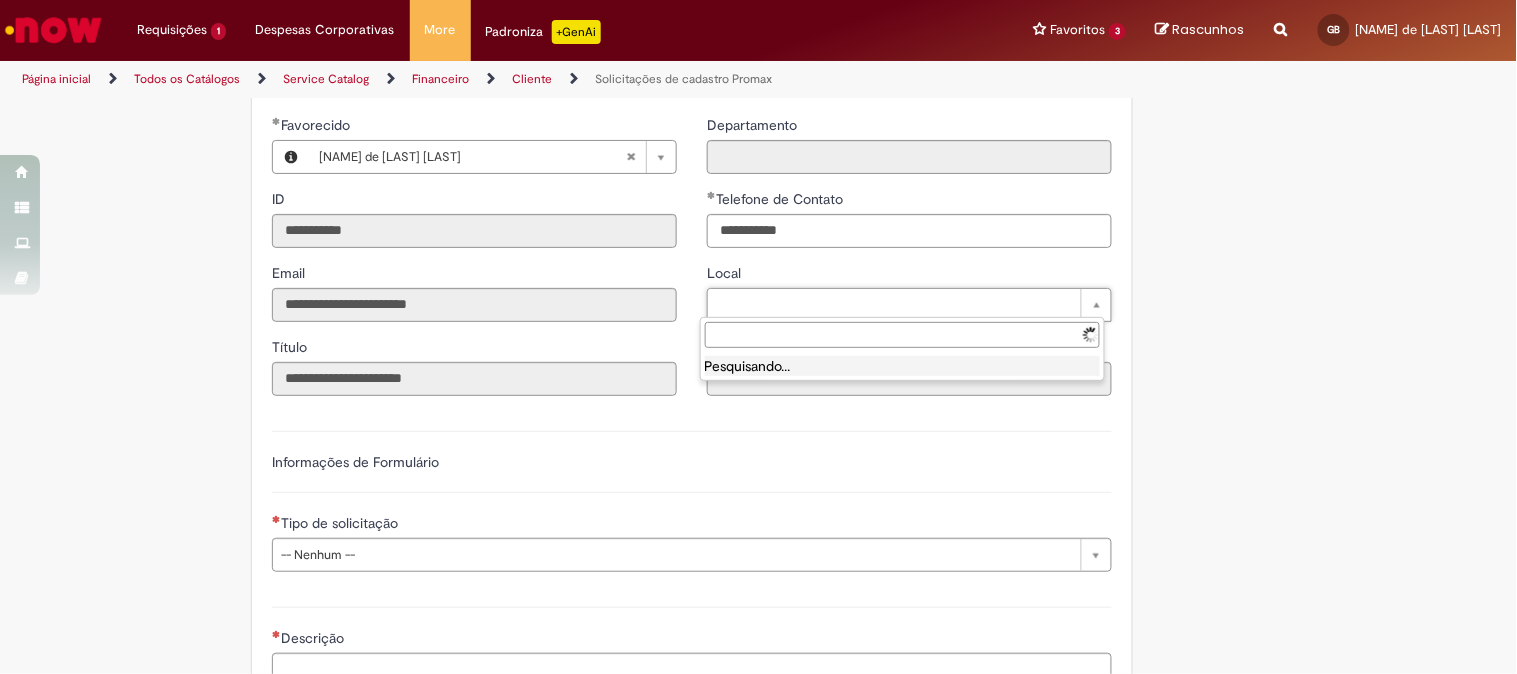 type on "**********" 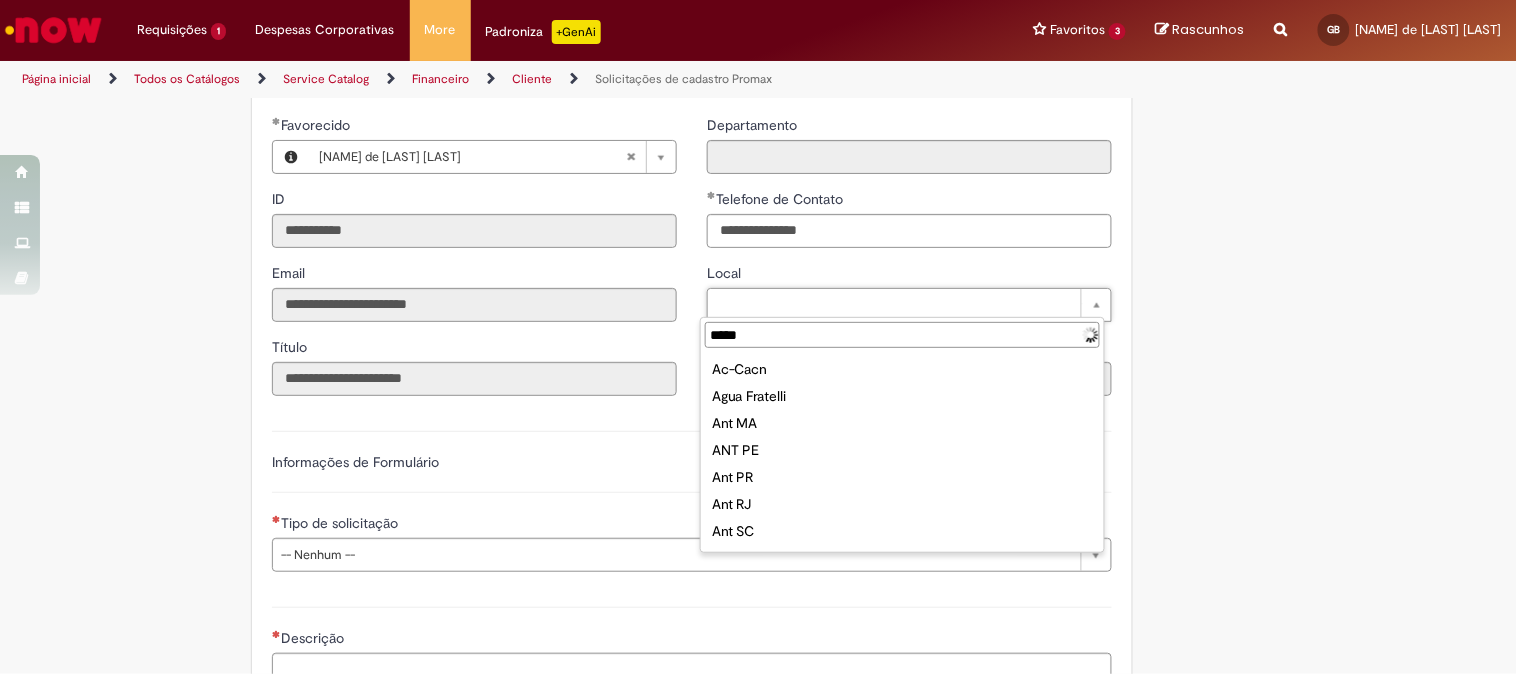 type on "******" 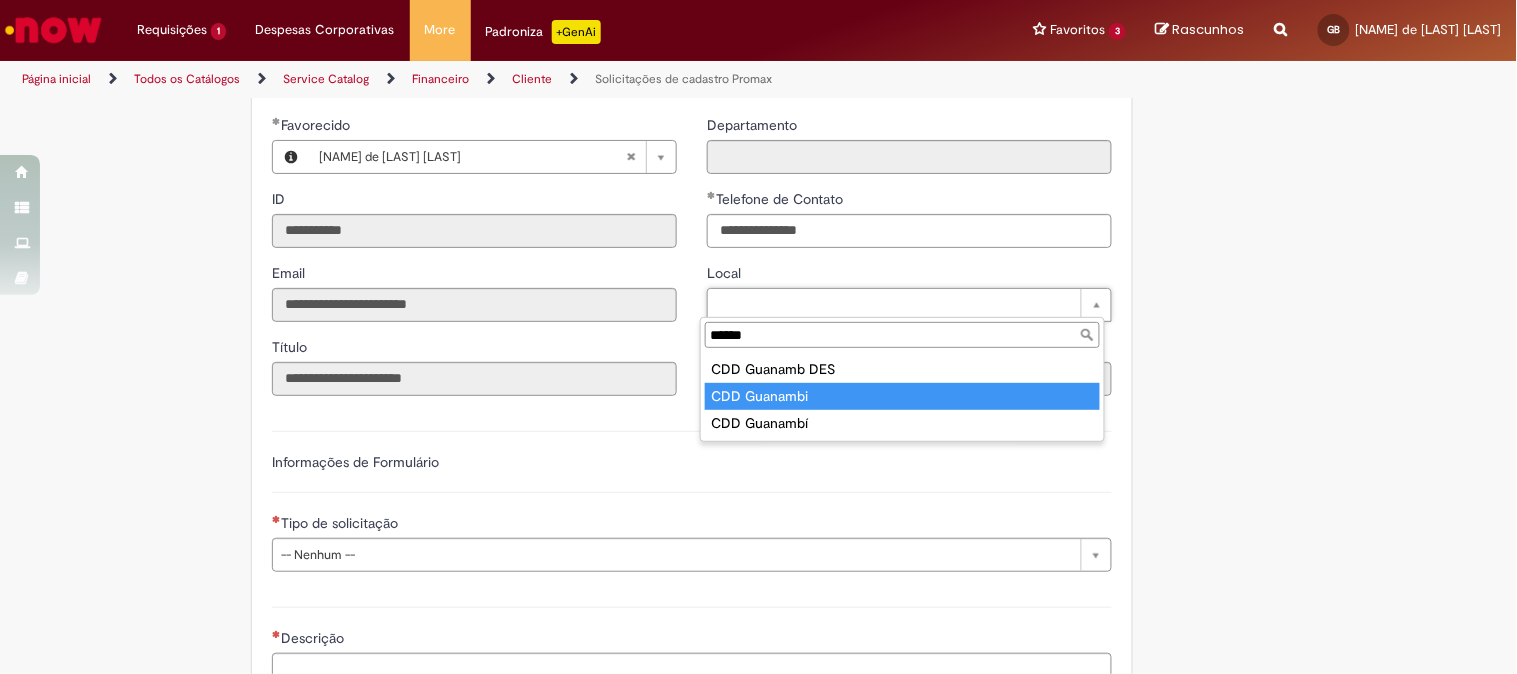 type on "**********" 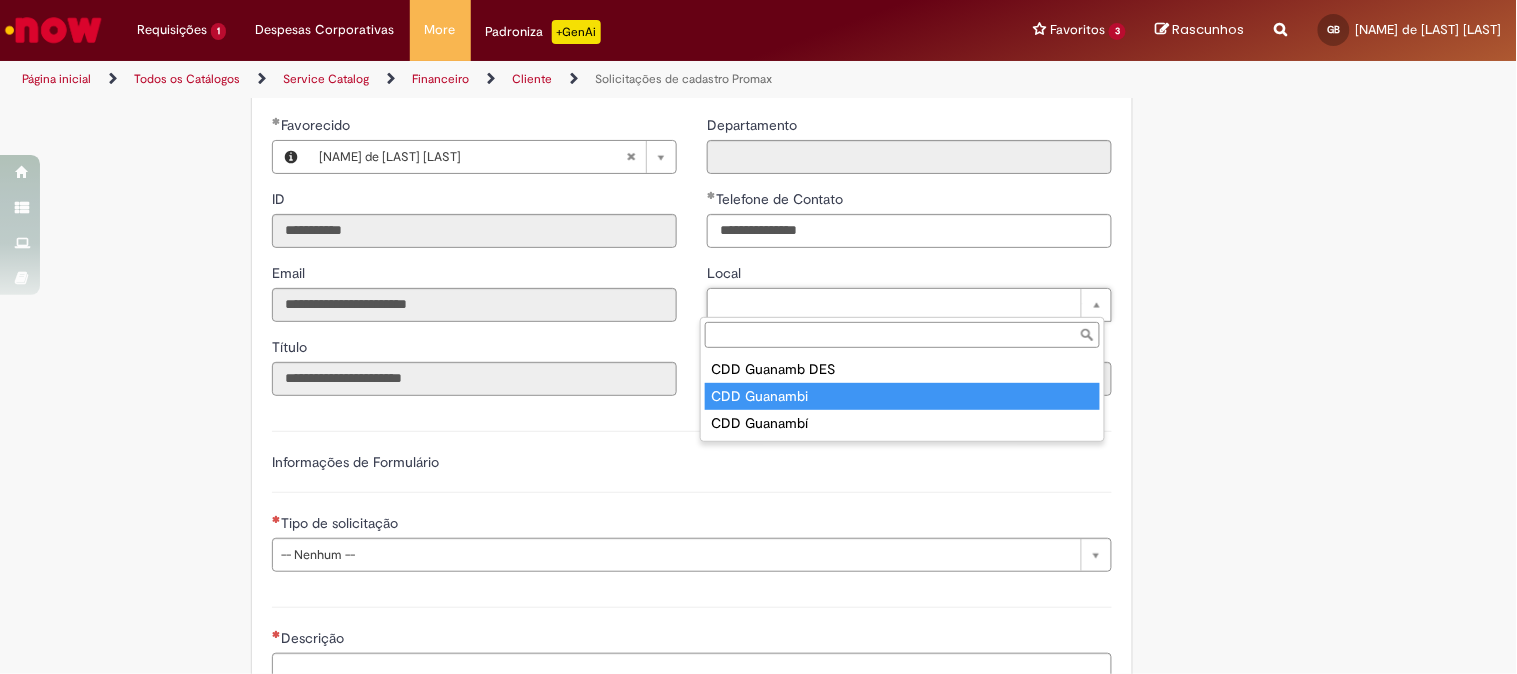 type on "****" 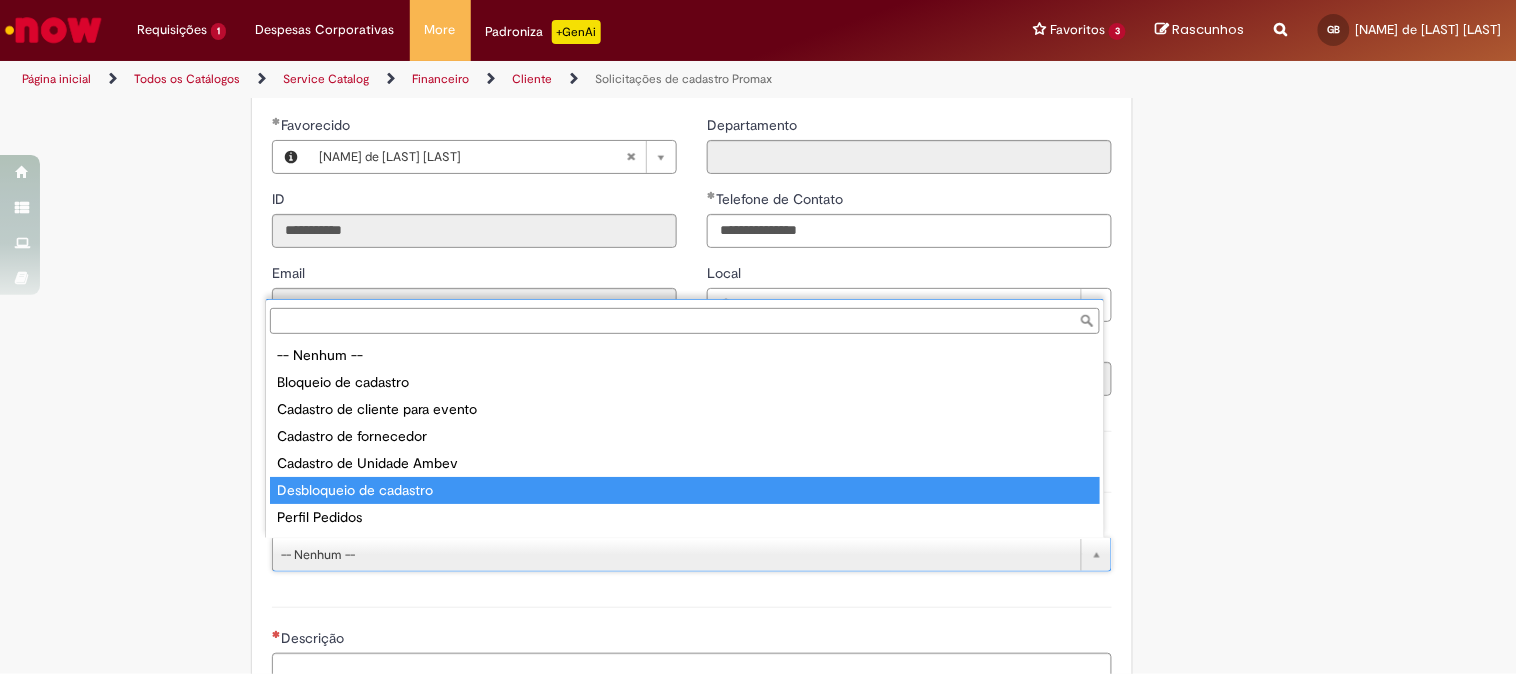 scroll, scrollTop: 76, scrollLeft: 0, axis: vertical 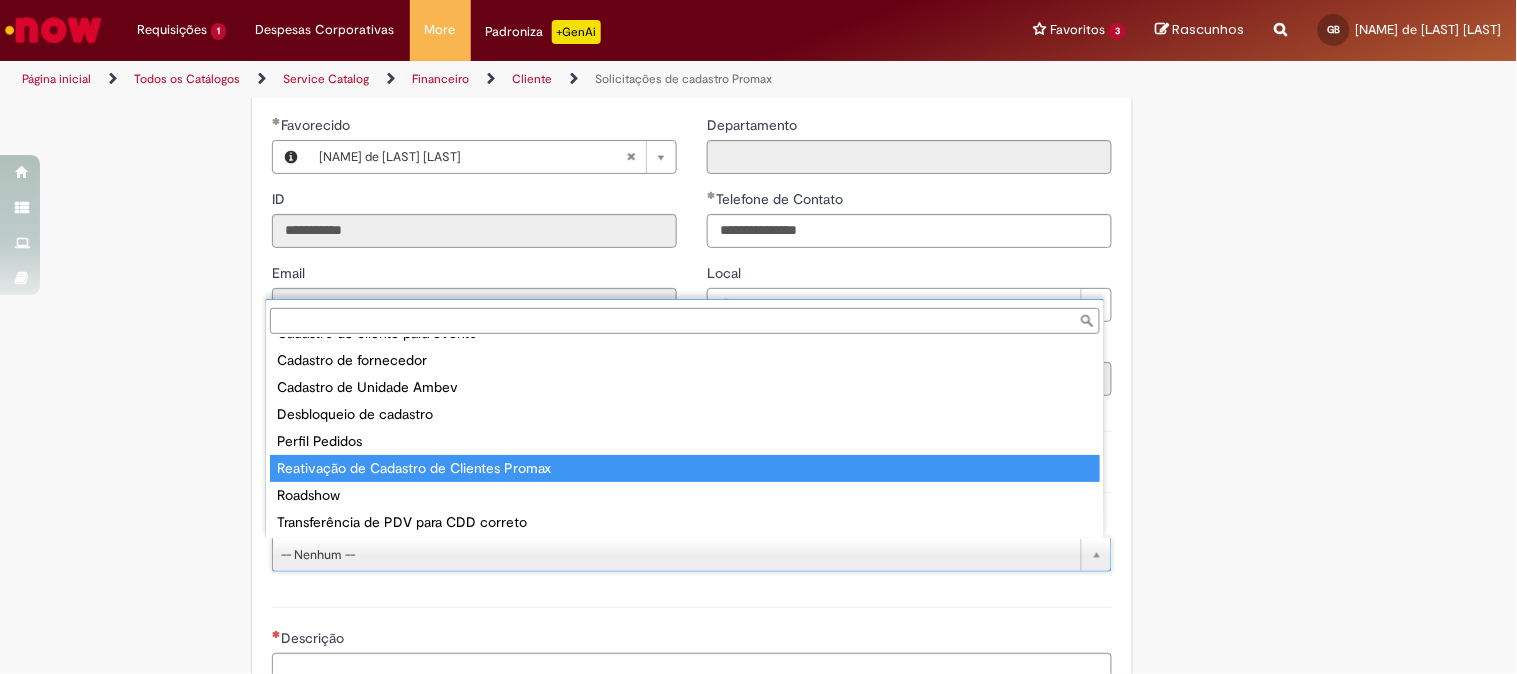 type on "**********" 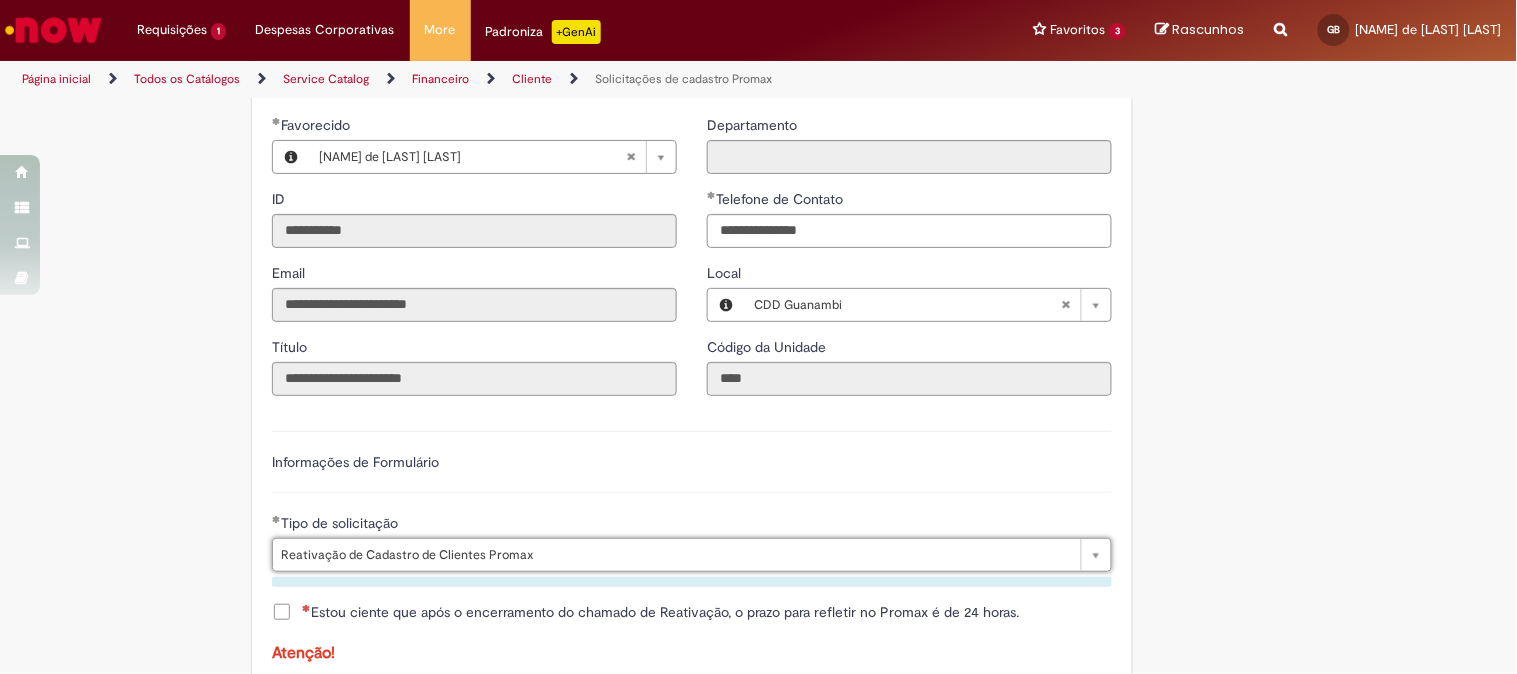 scroll, scrollTop: 777, scrollLeft: 0, axis: vertical 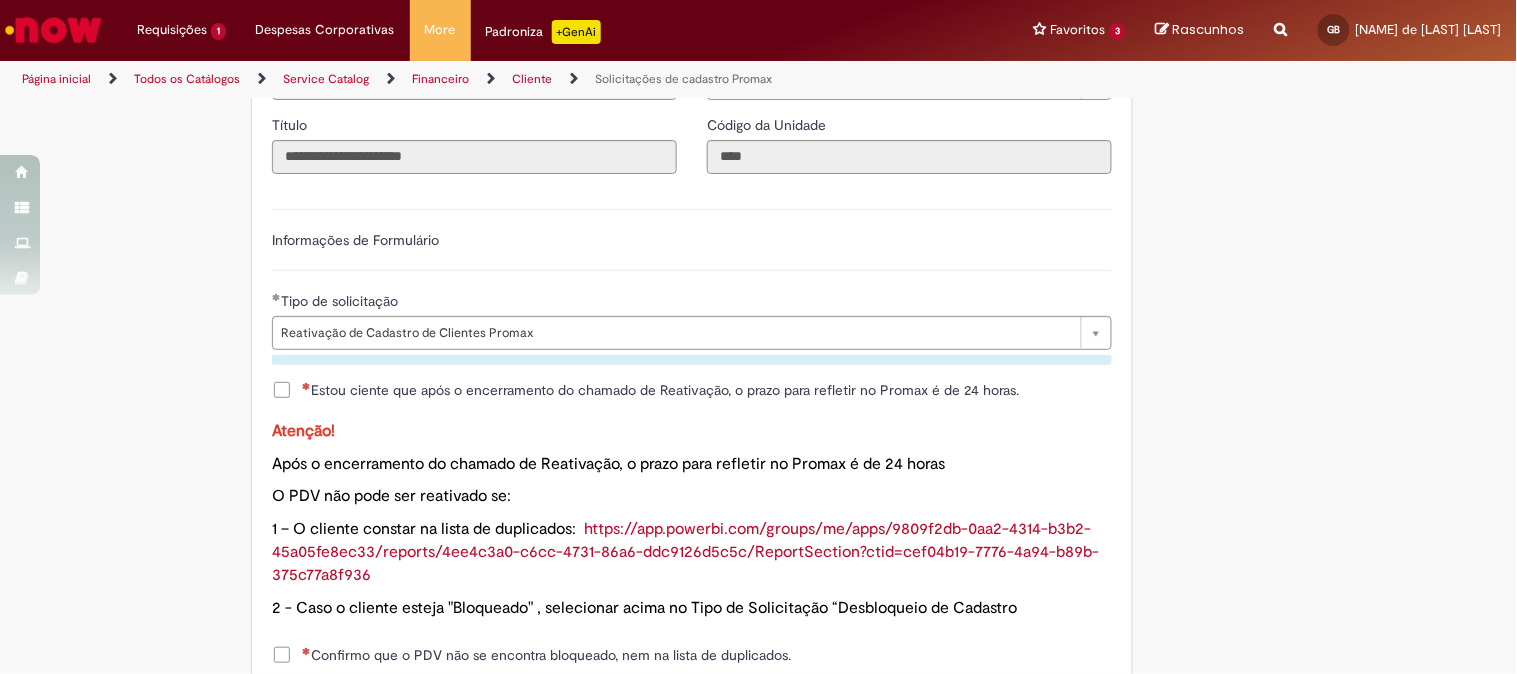 click on "Estou ciente que após o encerramento do chamado de Reativação, o prazo para refletir no Promax é de 24 horas." at bounding box center [660, 390] 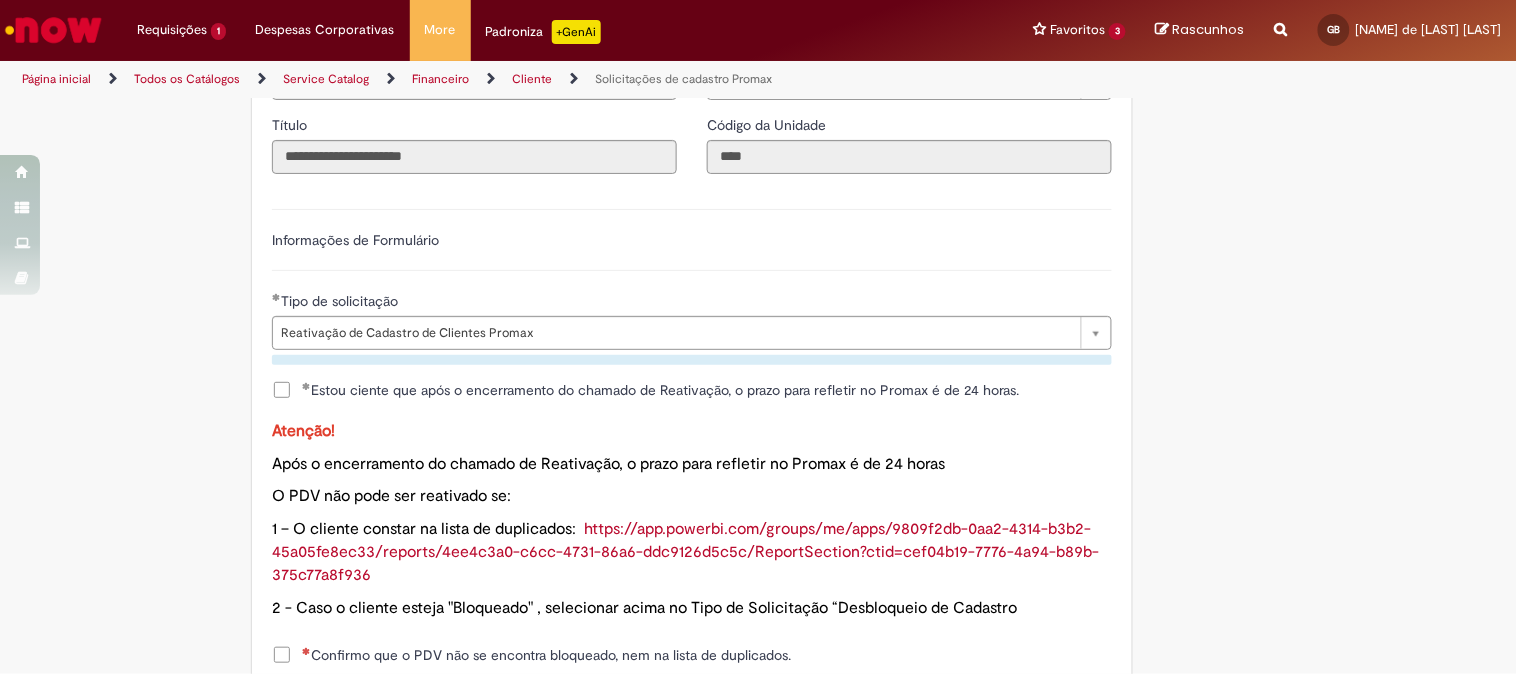 scroll, scrollTop: 1000, scrollLeft: 0, axis: vertical 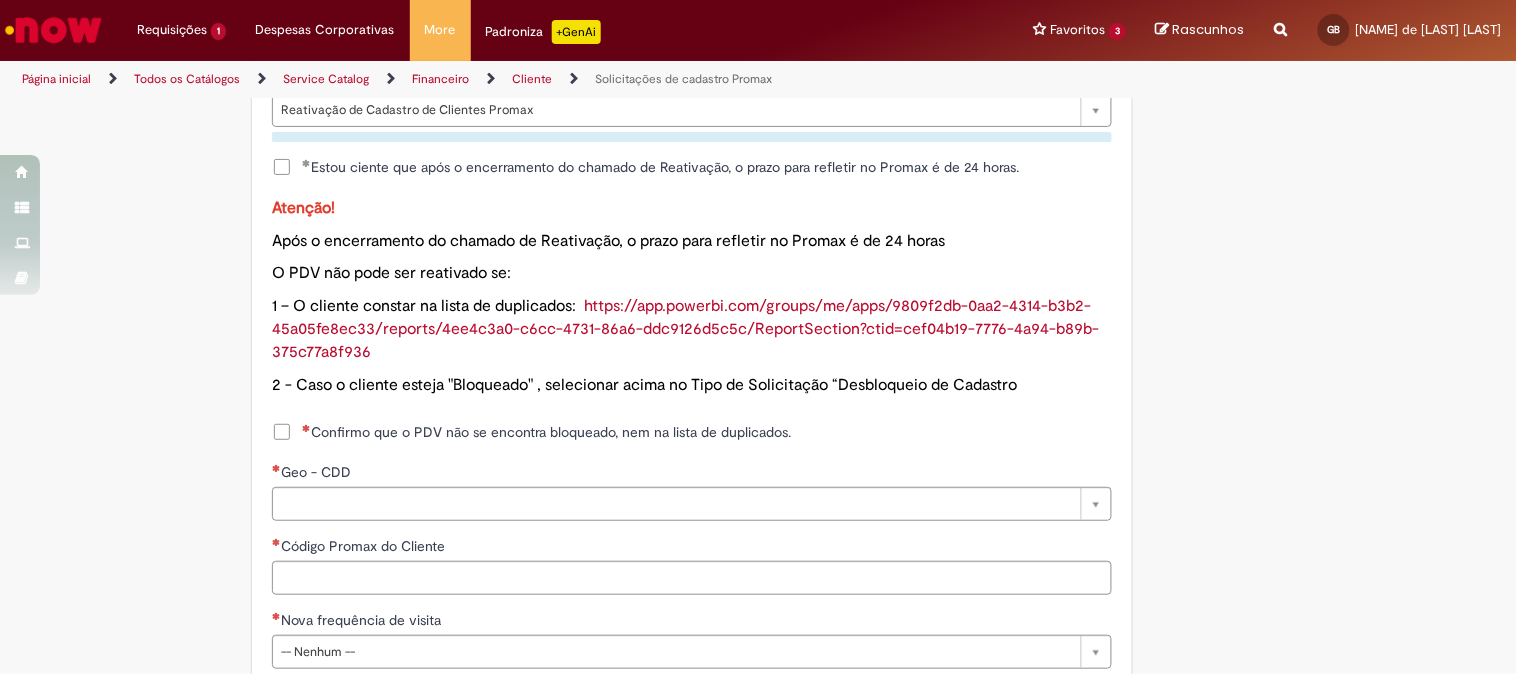 click on "Confirmo que o PDV não se encontra bloqueado, nem na lista de duplicados." at bounding box center [546, 432] 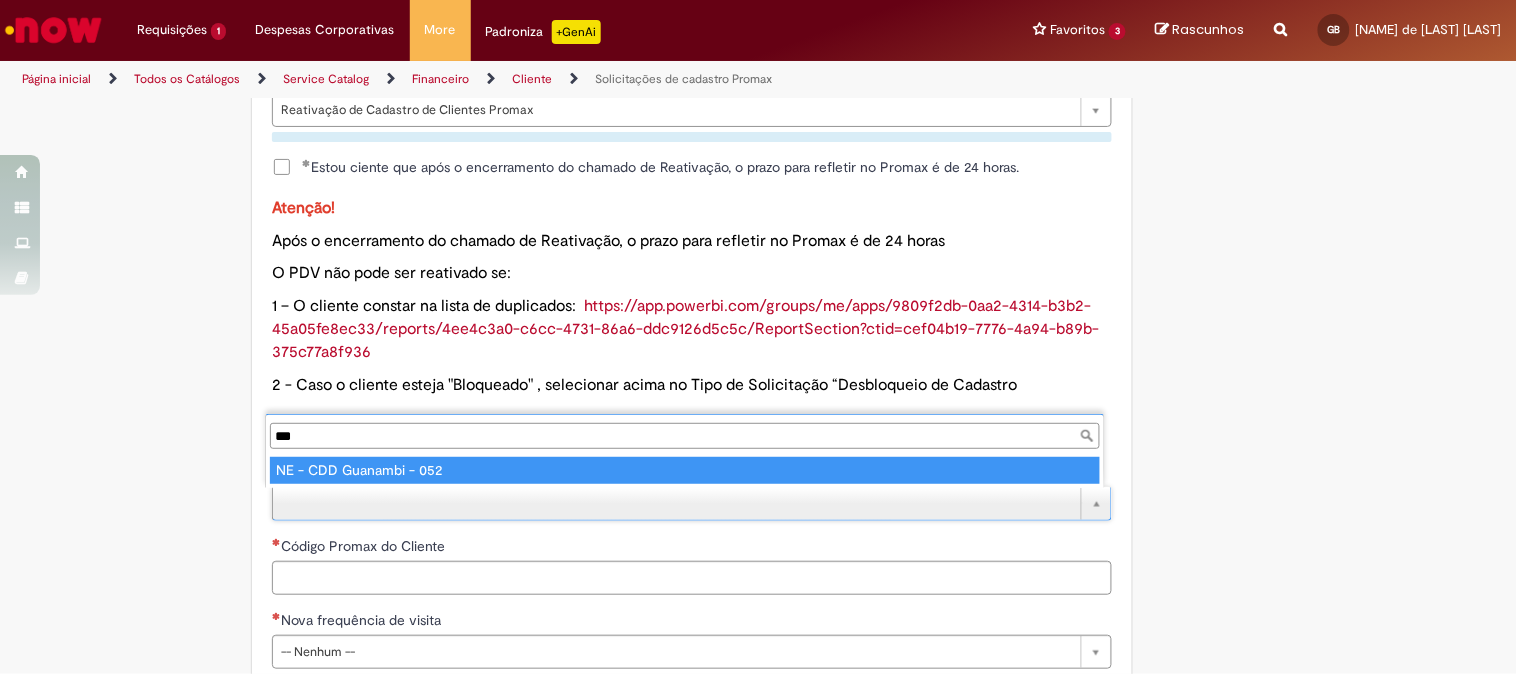 type on "***" 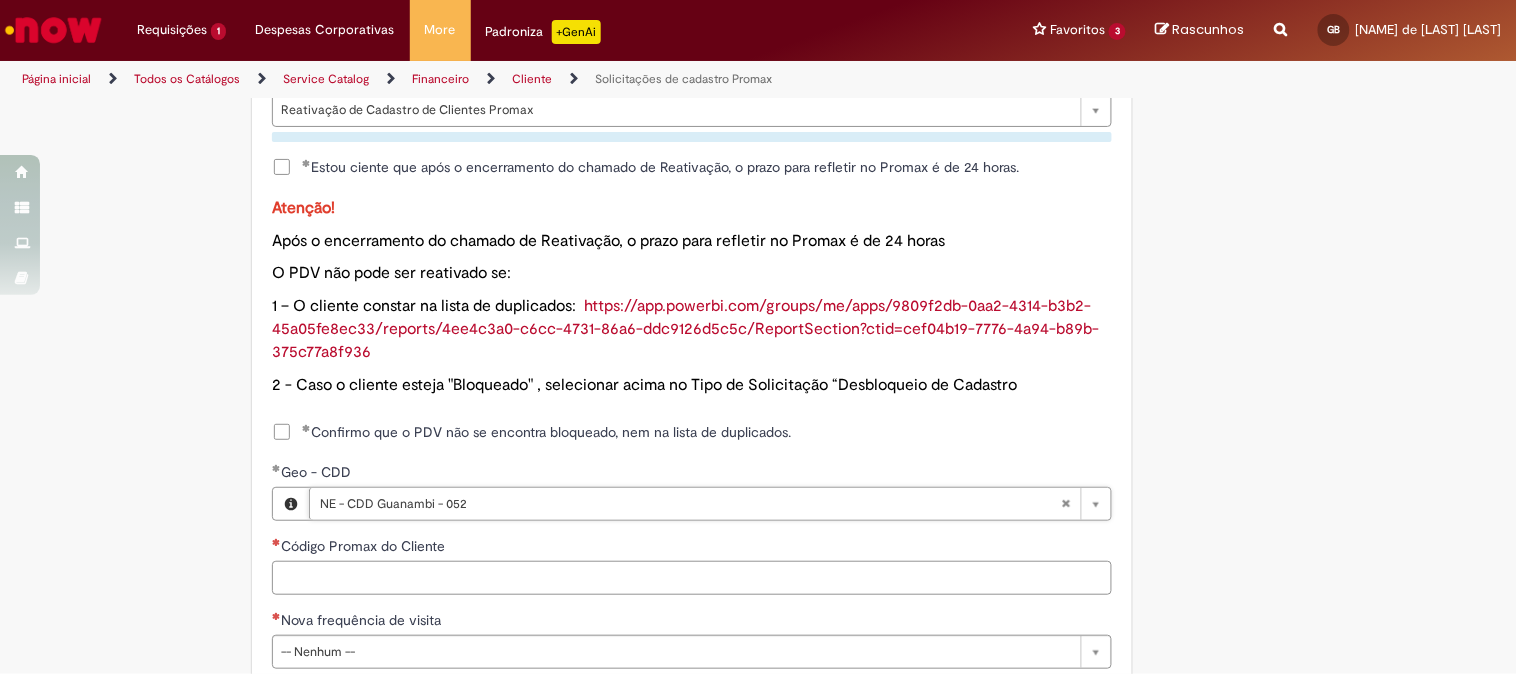 click on "Código Promax do Cliente" at bounding box center (692, 578) 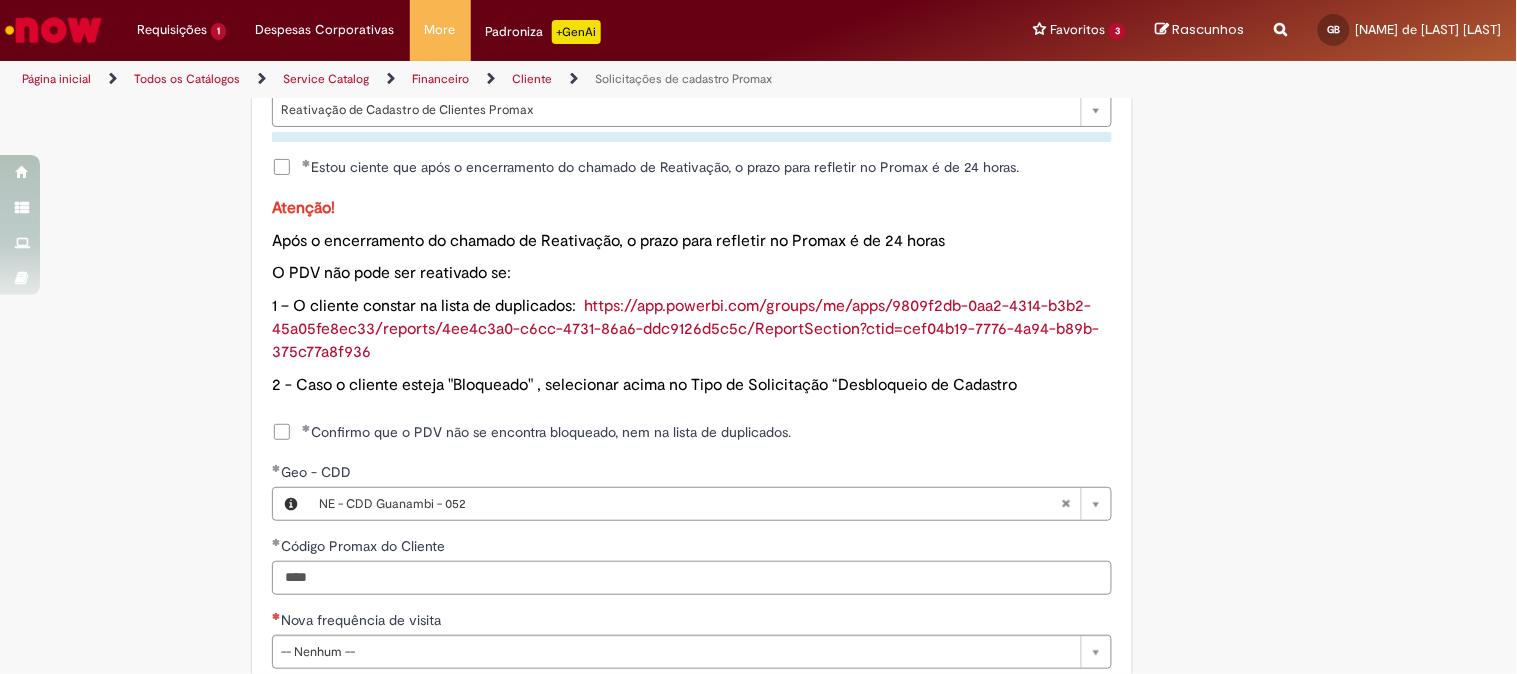 type on "****" 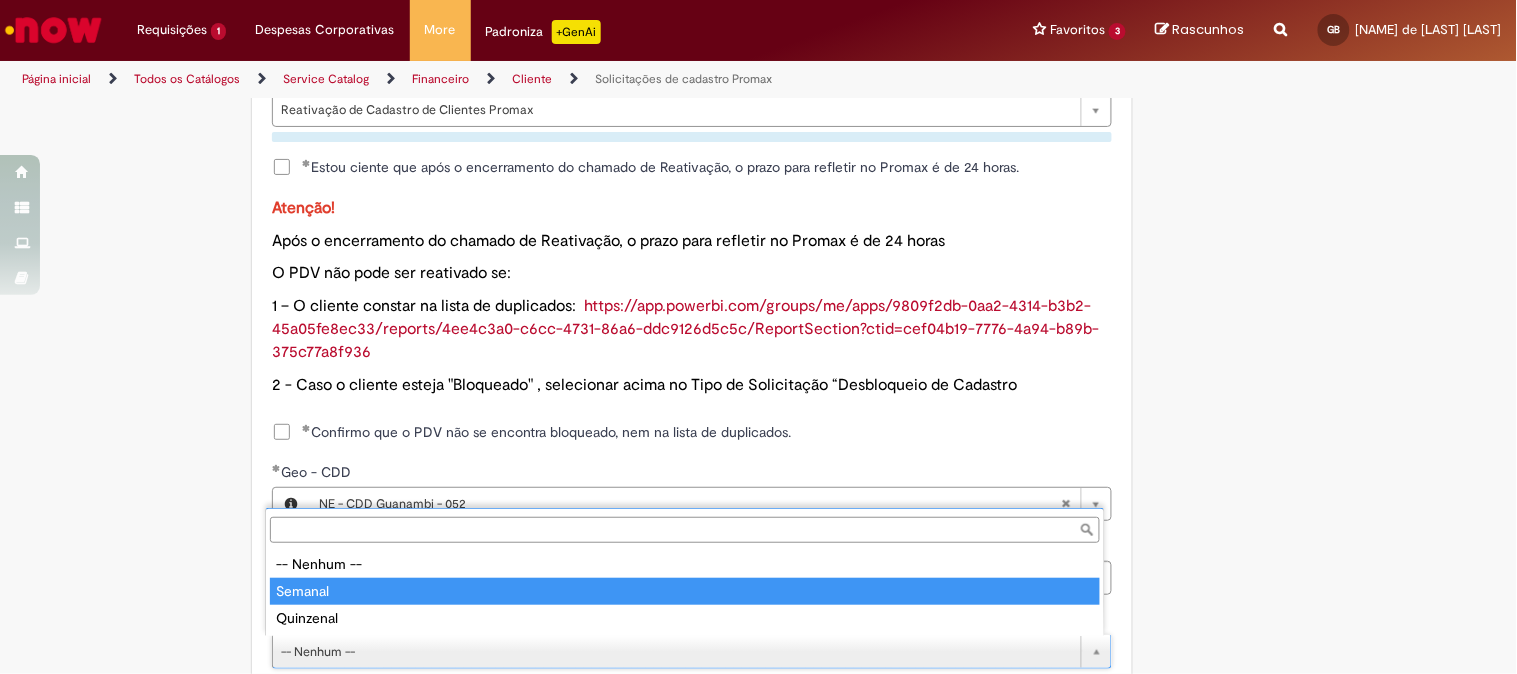 type on "*******" 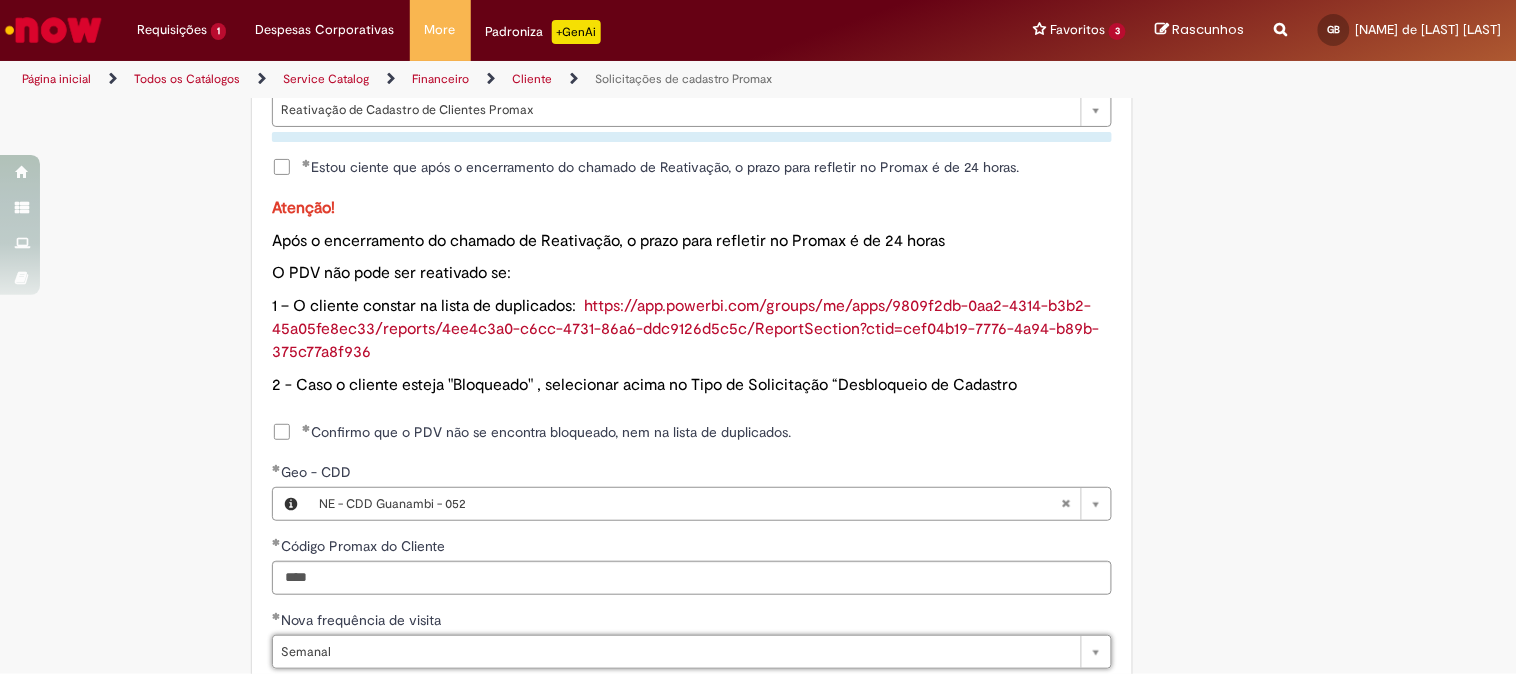 scroll, scrollTop: 1222, scrollLeft: 0, axis: vertical 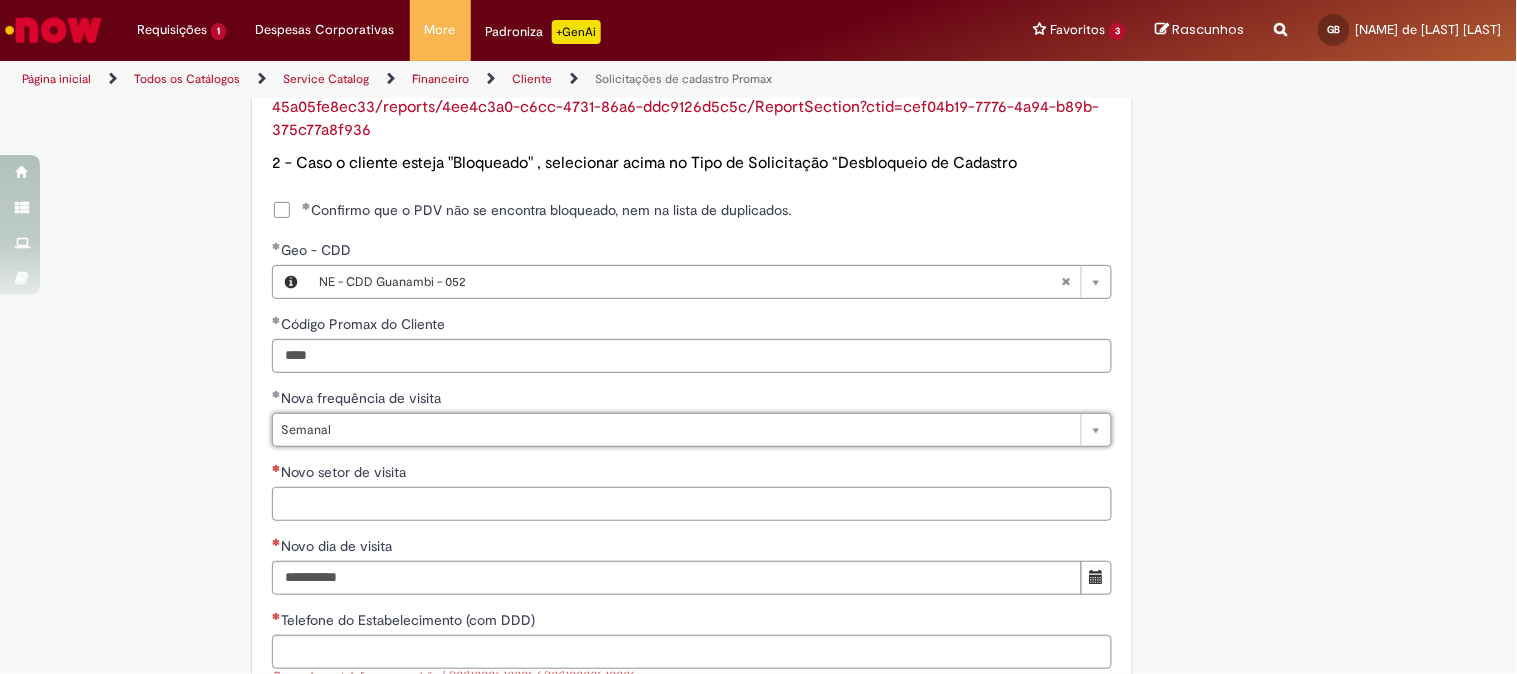click on "Novo setor de visita" at bounding box center (692, 504) 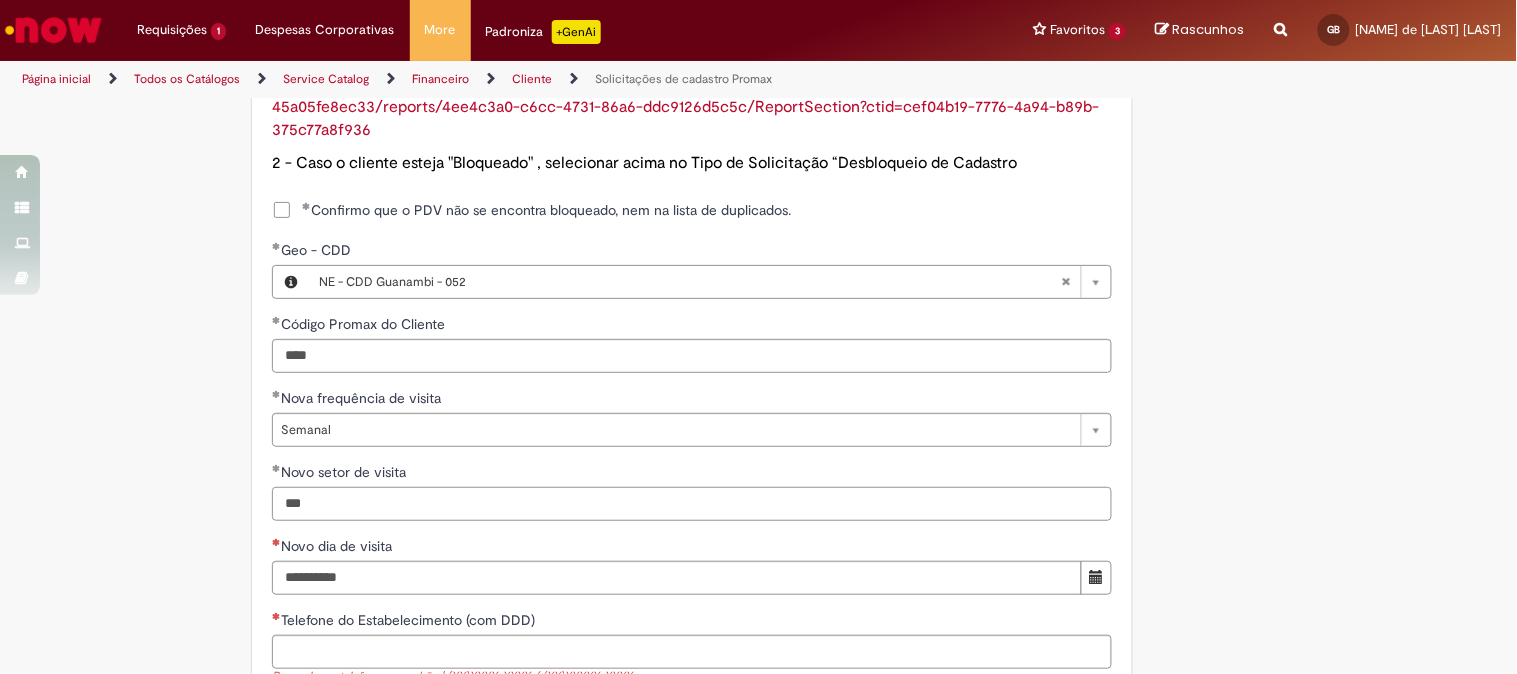 type on "***" 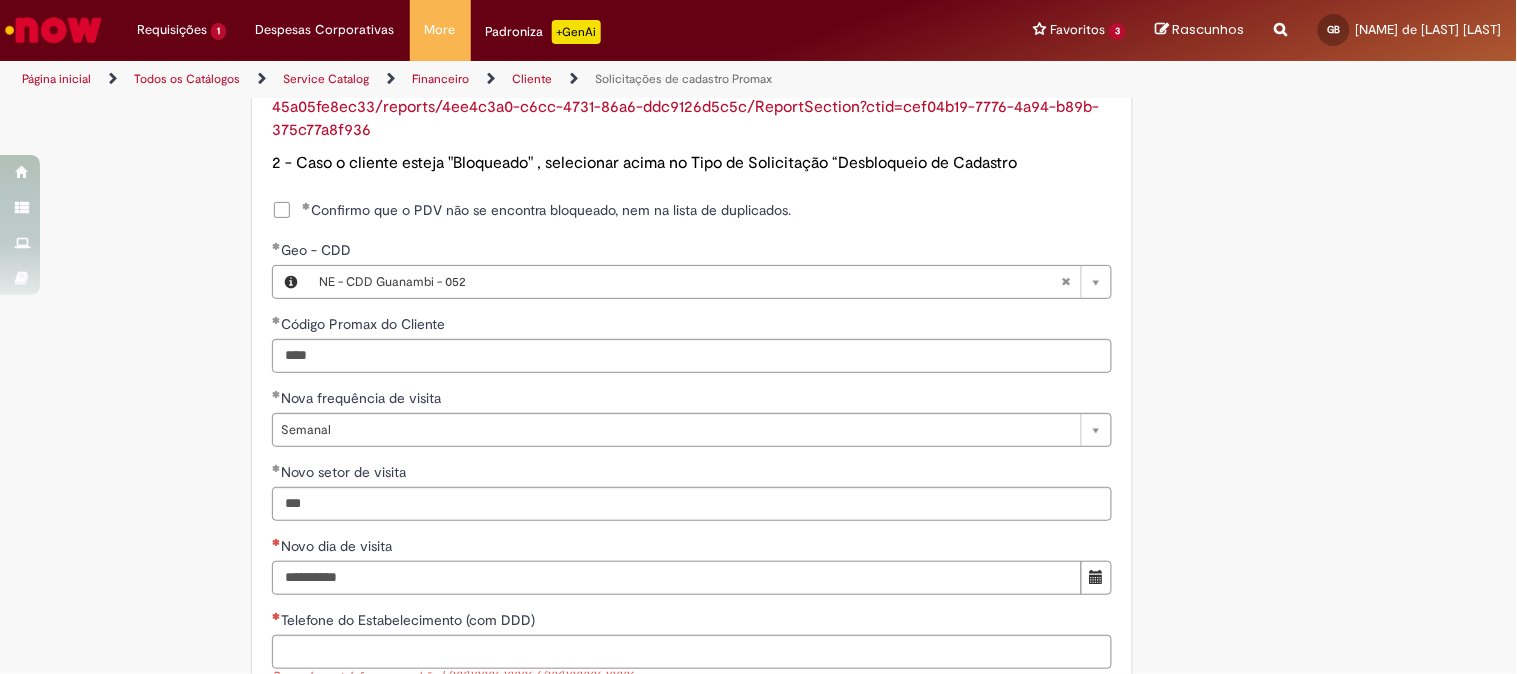click on "Novo dia de visita" at bounding box center [677, 578] 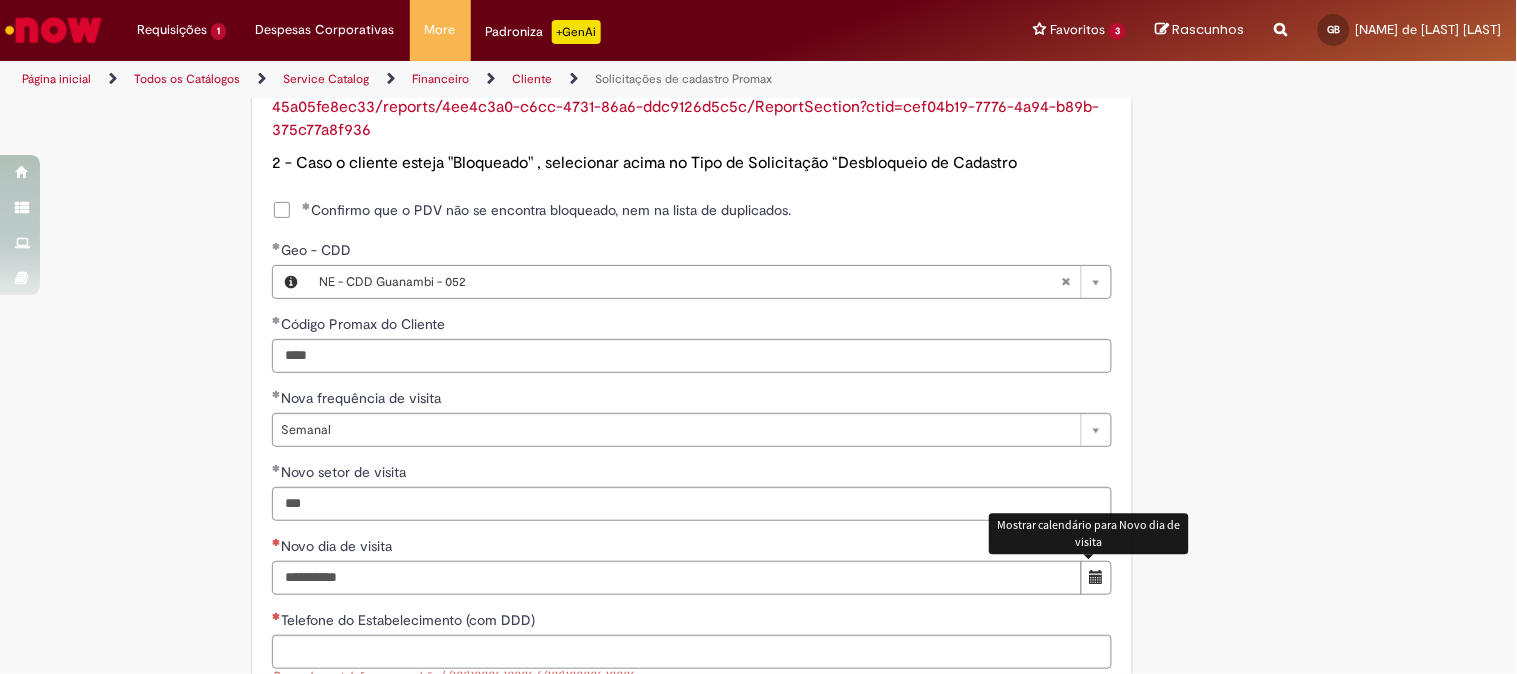 click at bounding box center [1097, 577] 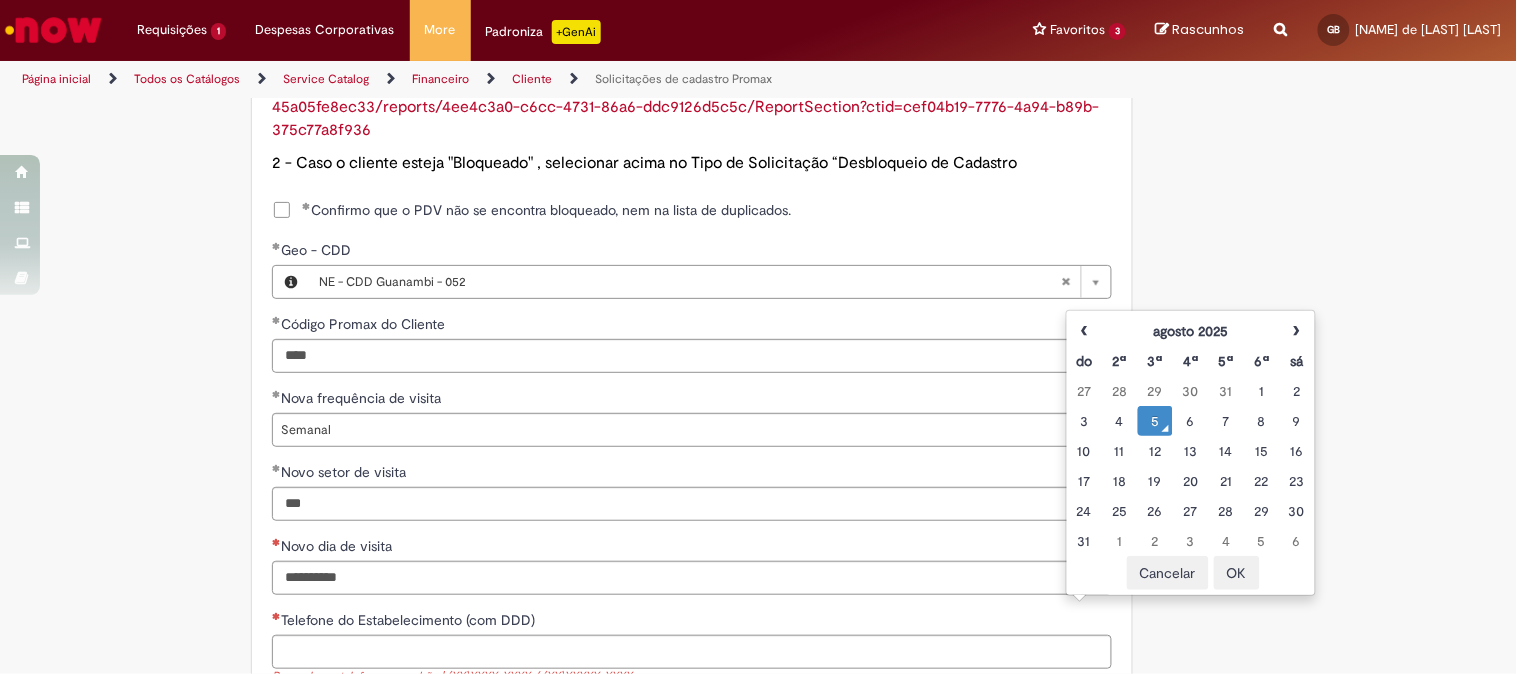 click on "5" at bounding box center (1155, 421) 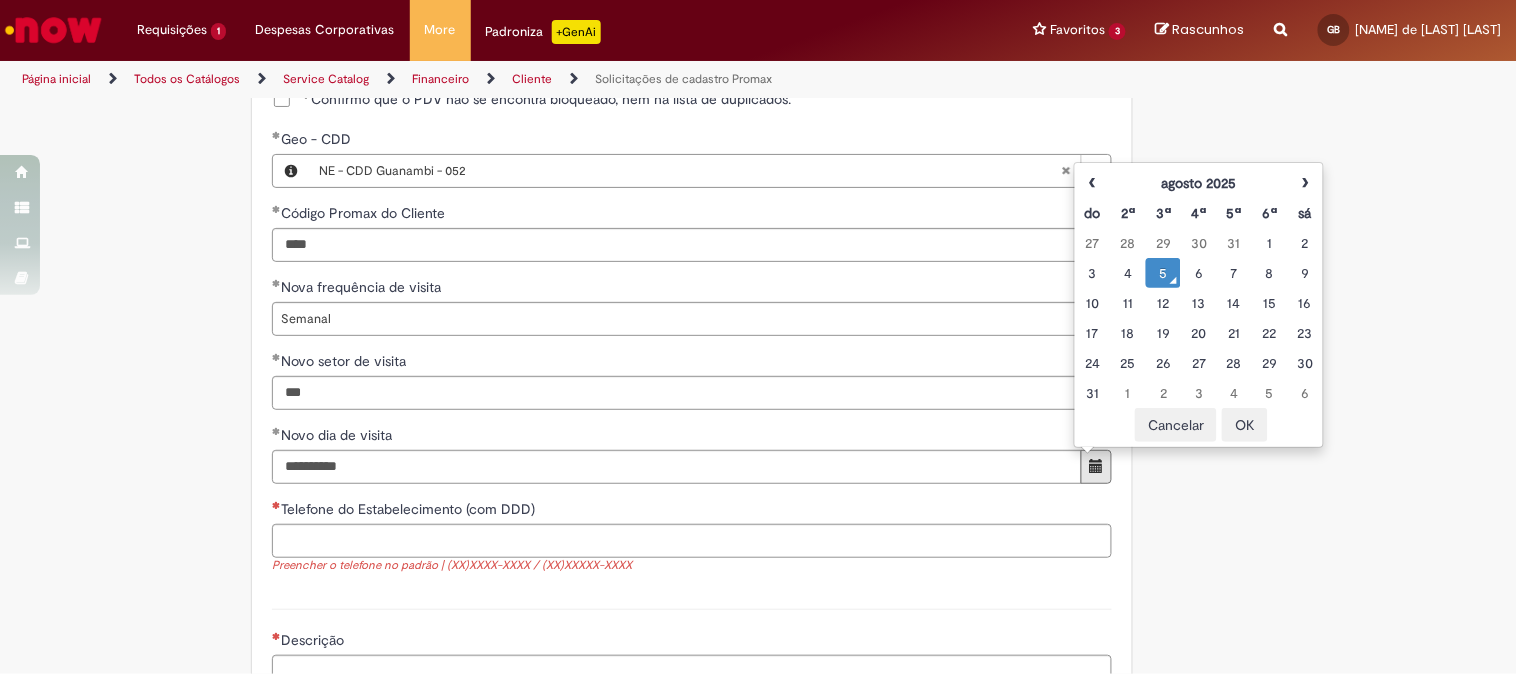 scroll, scrollTop: 1444, scrollLeft: 0, axis: vertical 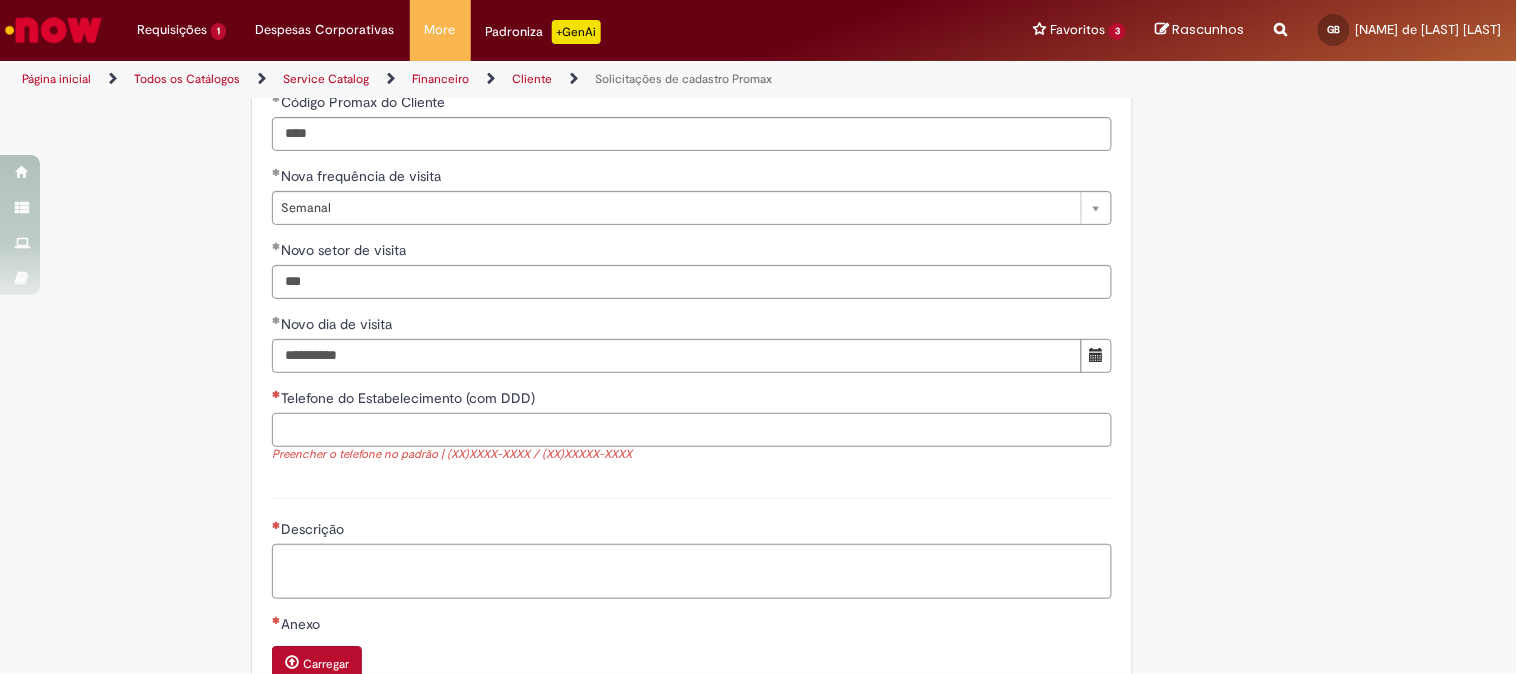 click on "Telefone do Estabelecimento (com DDD)" at bounding box center (692, 430) 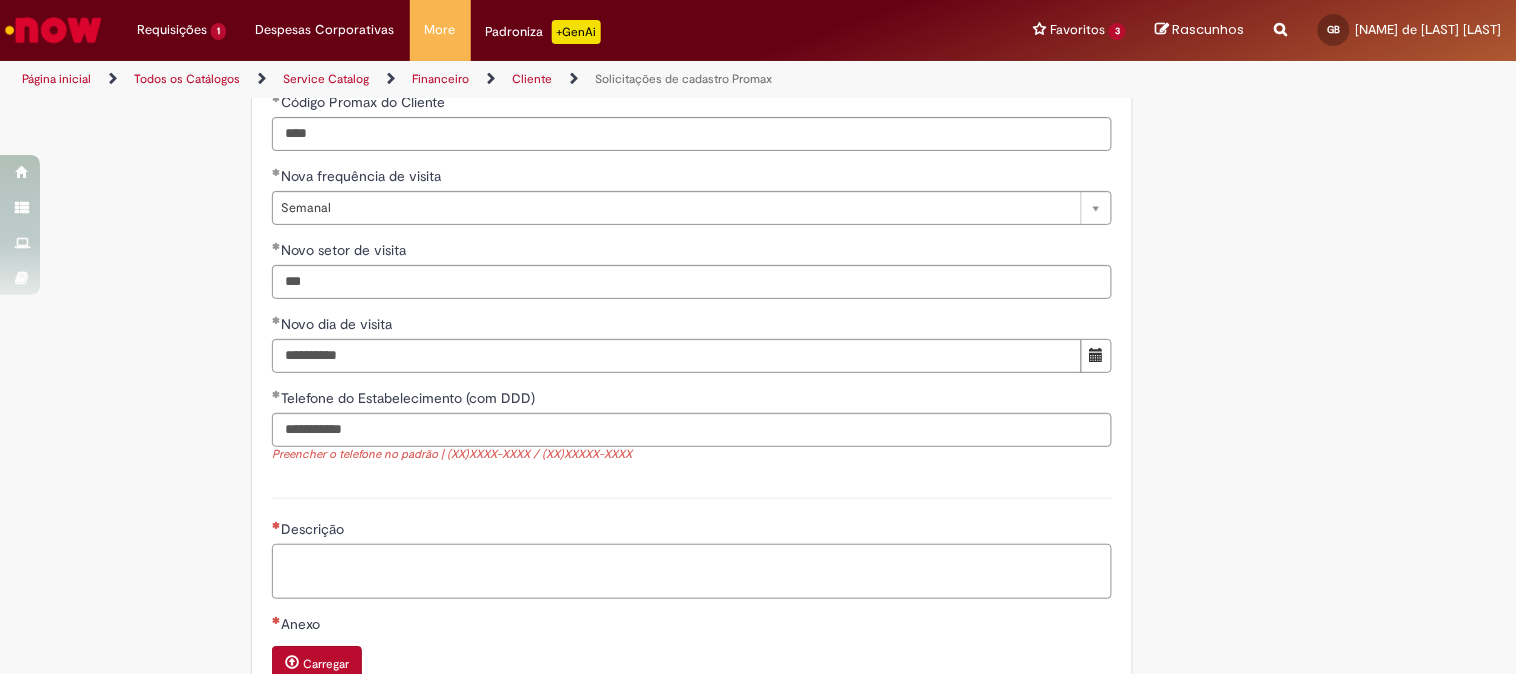 type on "**********" 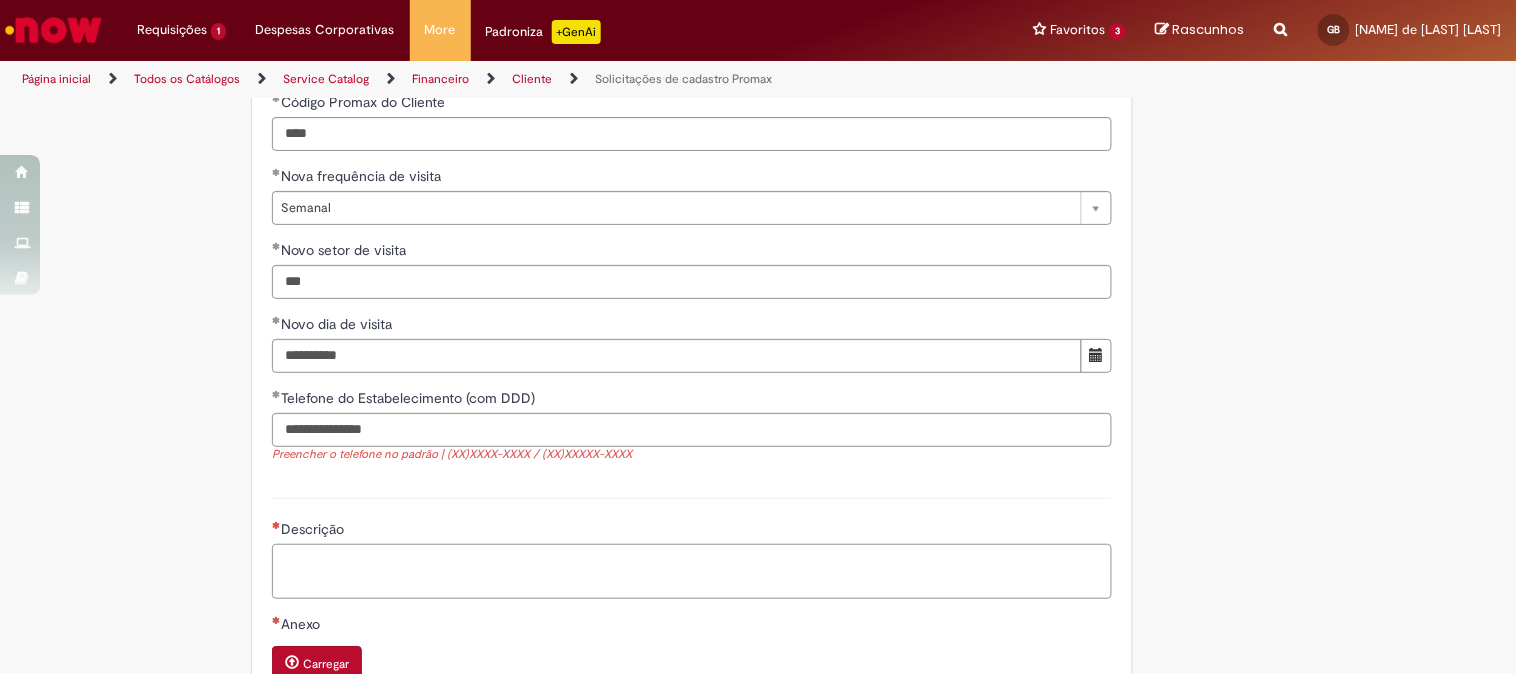 click on "Descrição" at bounding box center [692, 571] 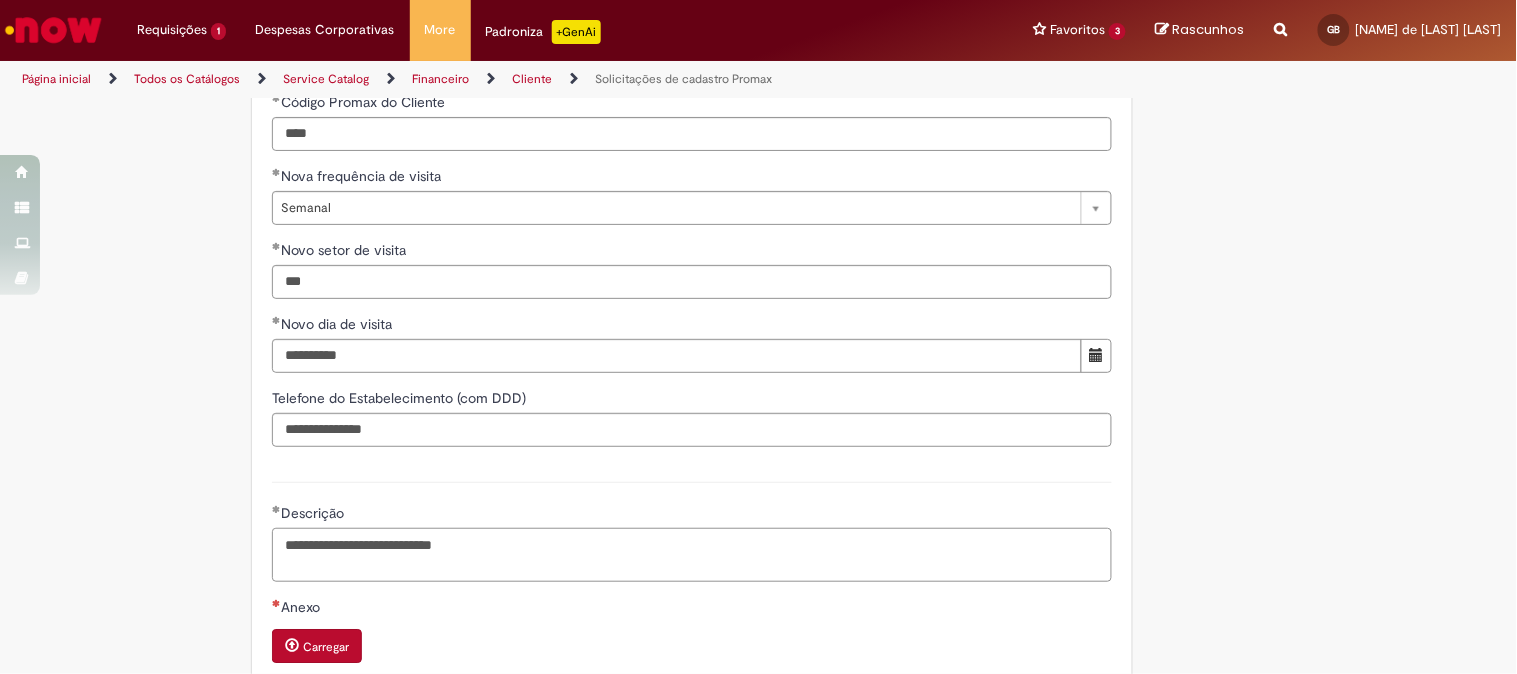 type on "**********" 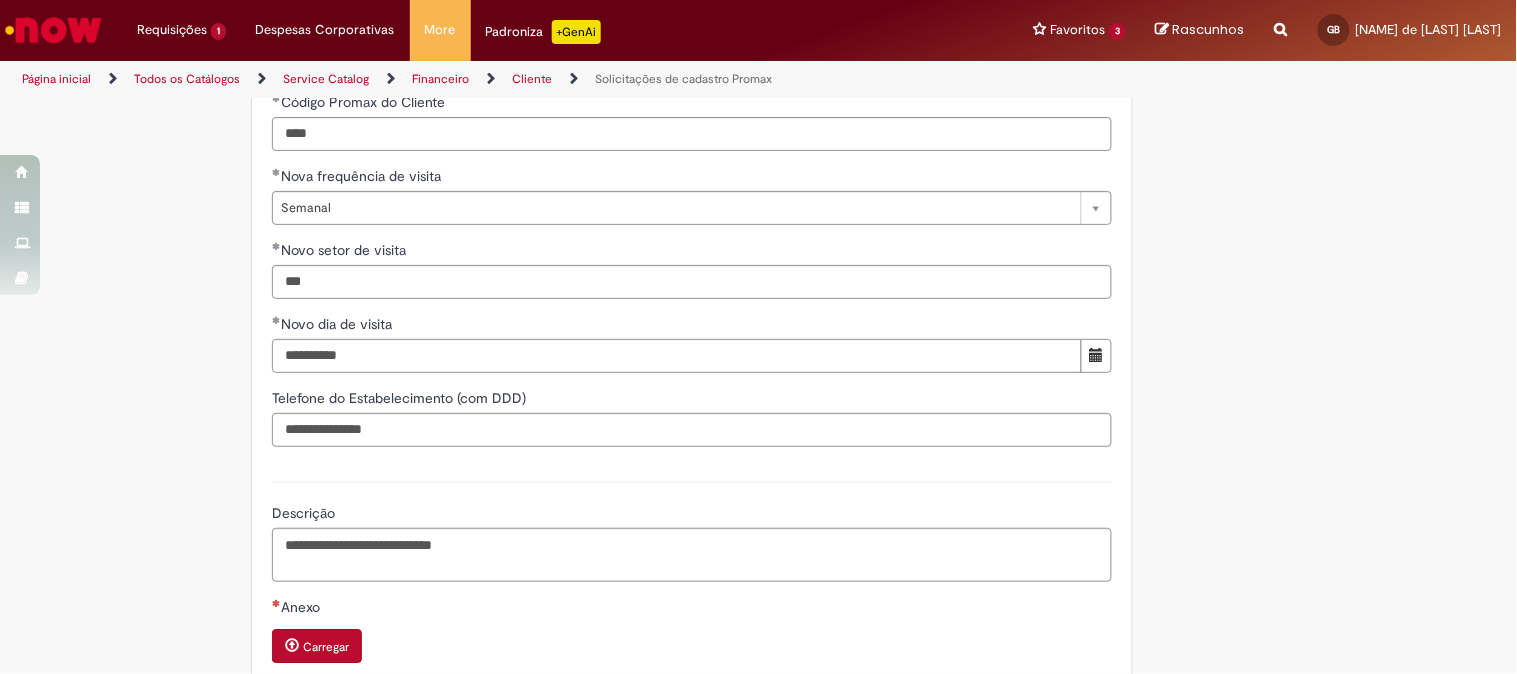 click on "Carregar" at bounding box center [317, 646] 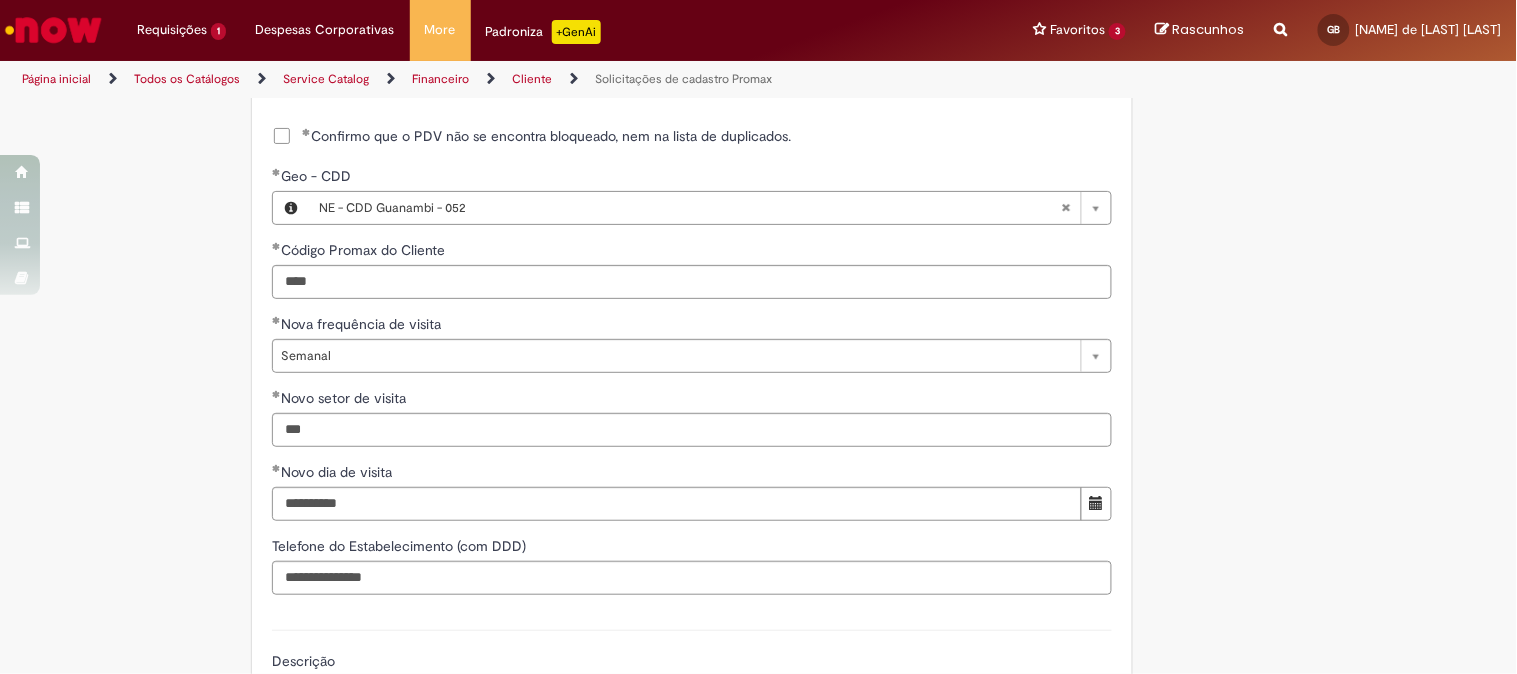 scroll, scrollTop: 1741, scrollLeft: 0, axis: vertical 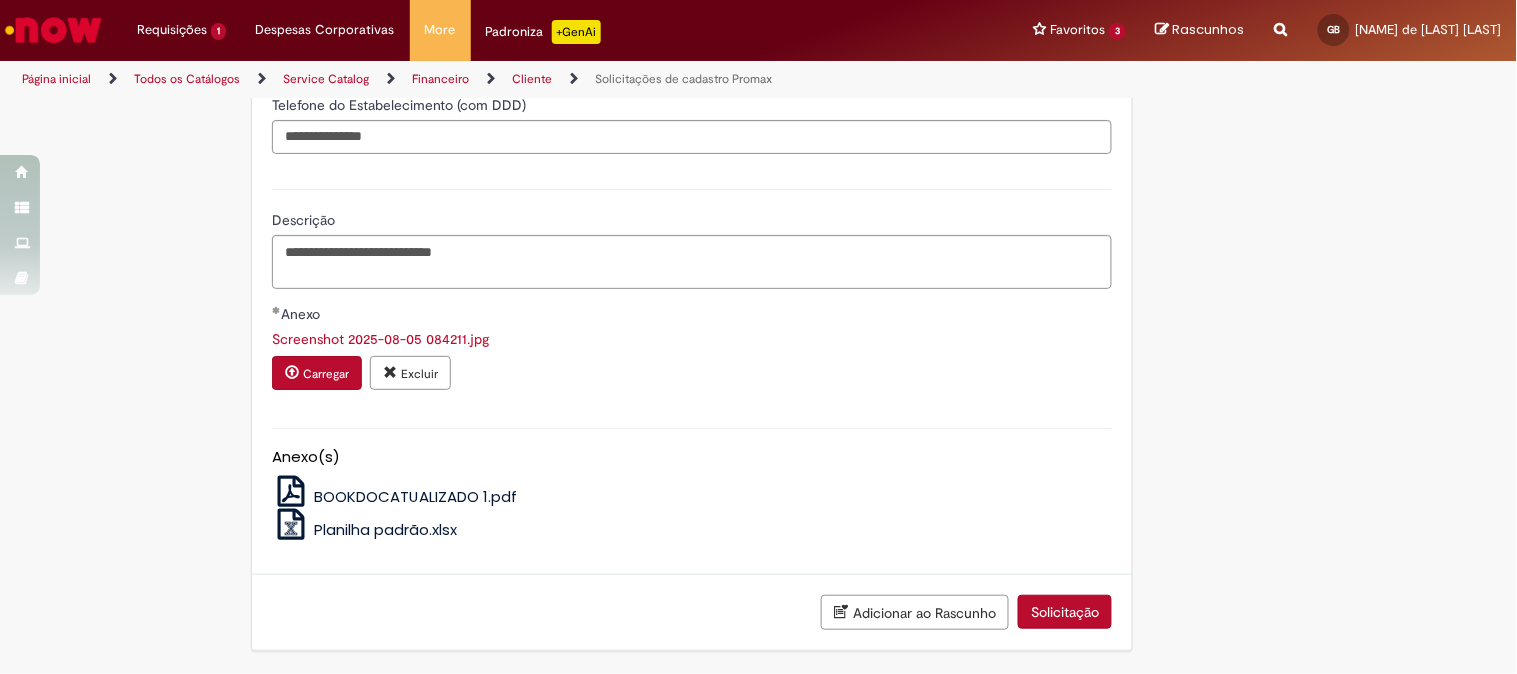 click on "Solicitação" at bounding box center [1065, 612] 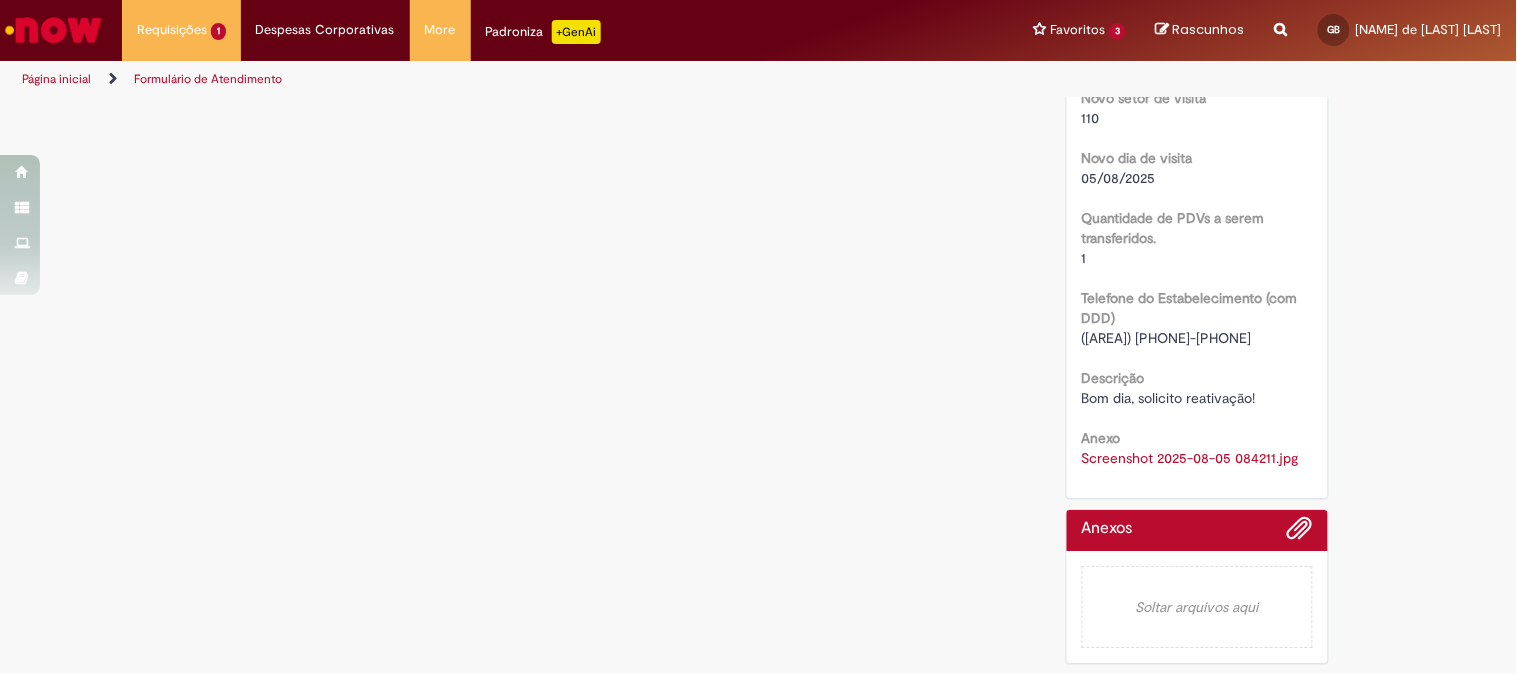 scroll, scrollTop: 0, scrollLeft: 0, axis: both 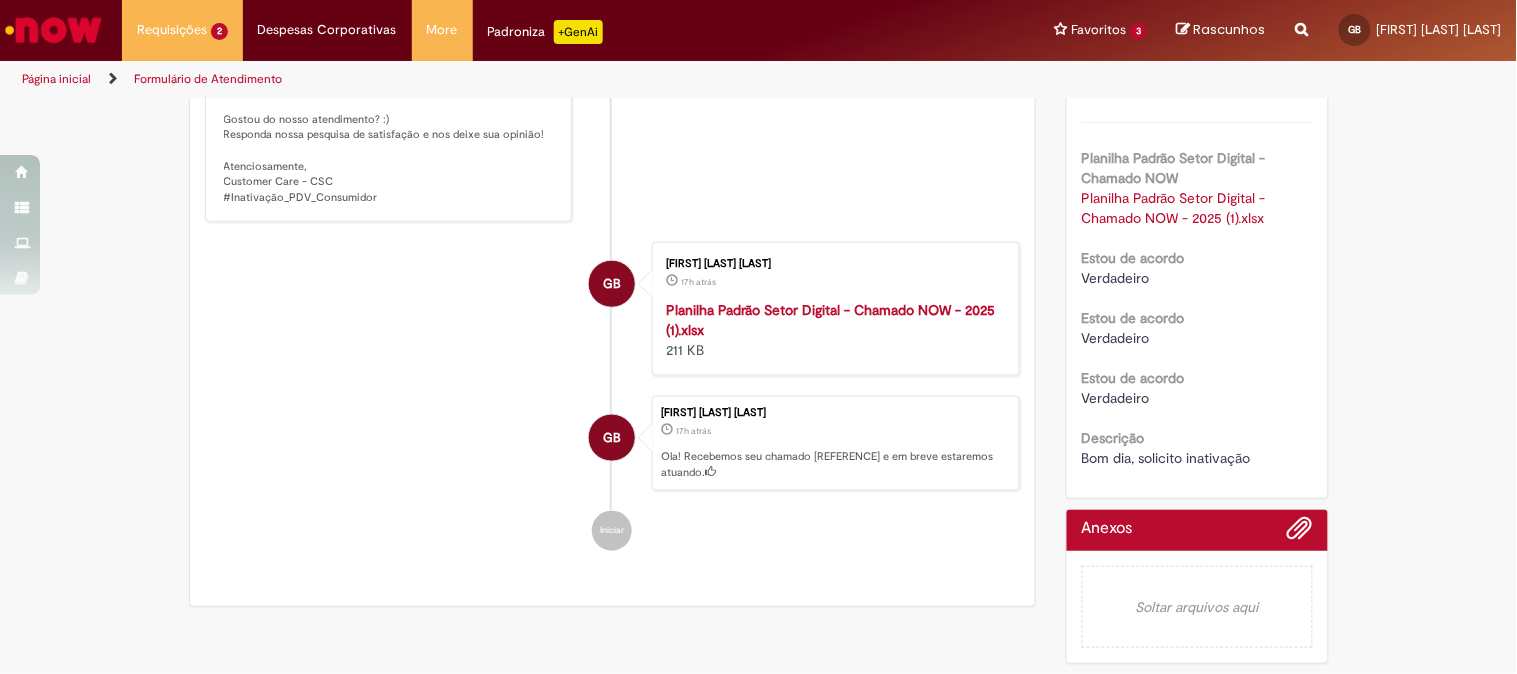 click on "Planilha Padrão Setor Digital - Chamado NOW - 2025 (1).xlsx" at bounding box center (830, 320) 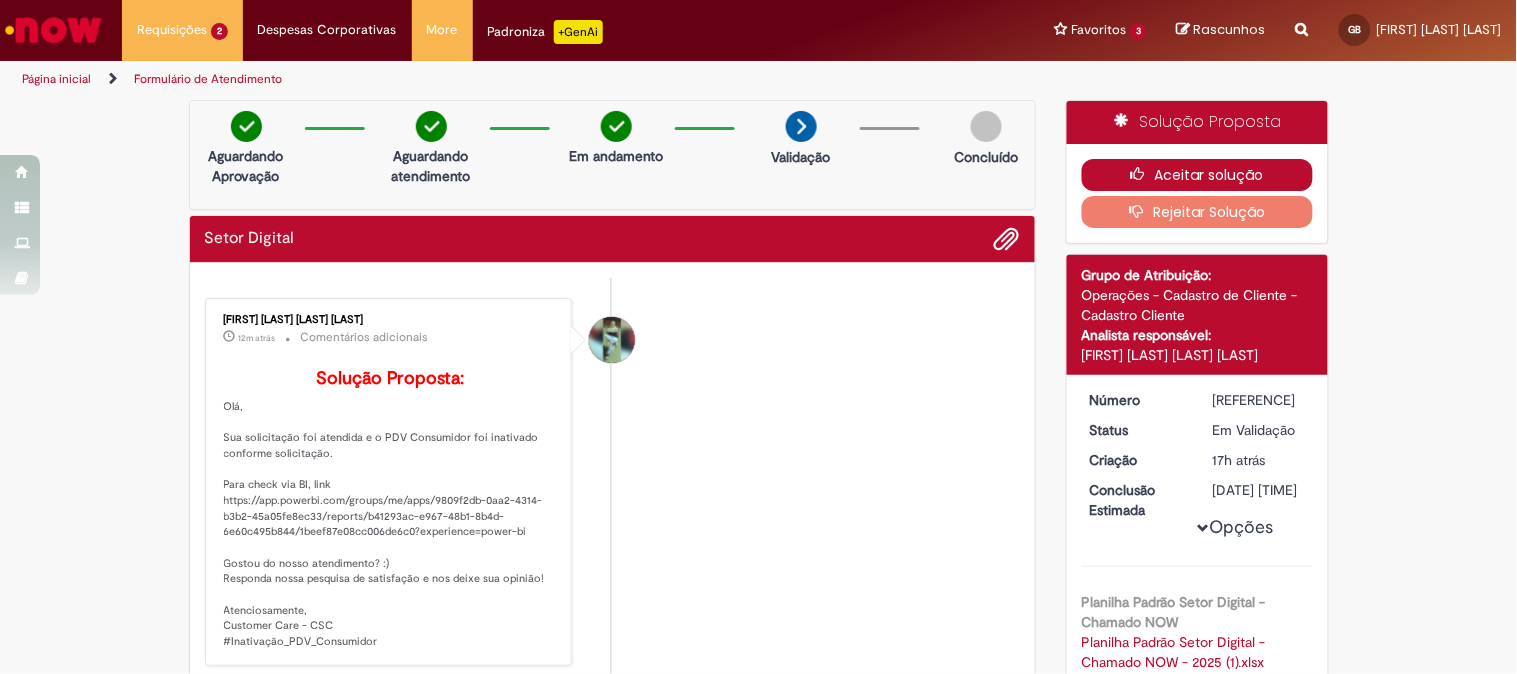 click at bounding box center [1143, 174] 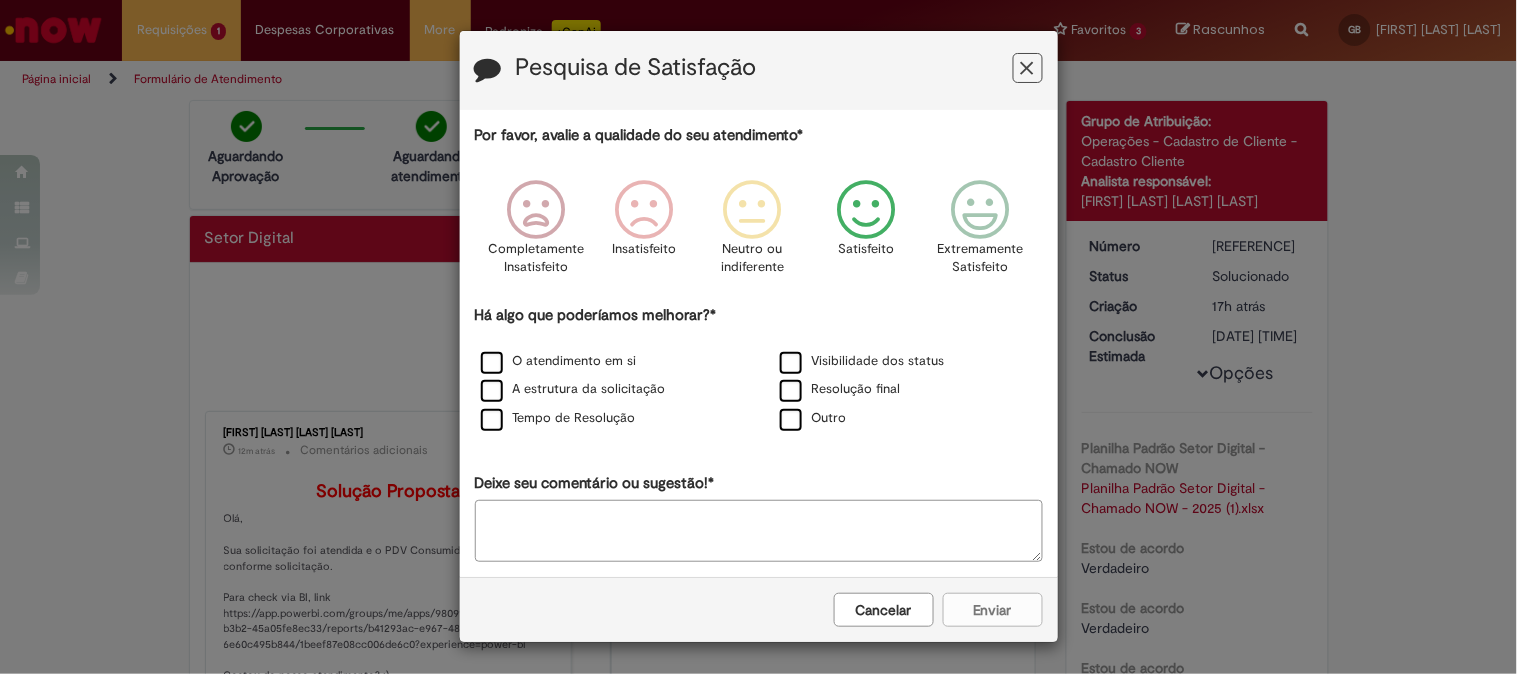 click at bounding box center (866, 210) 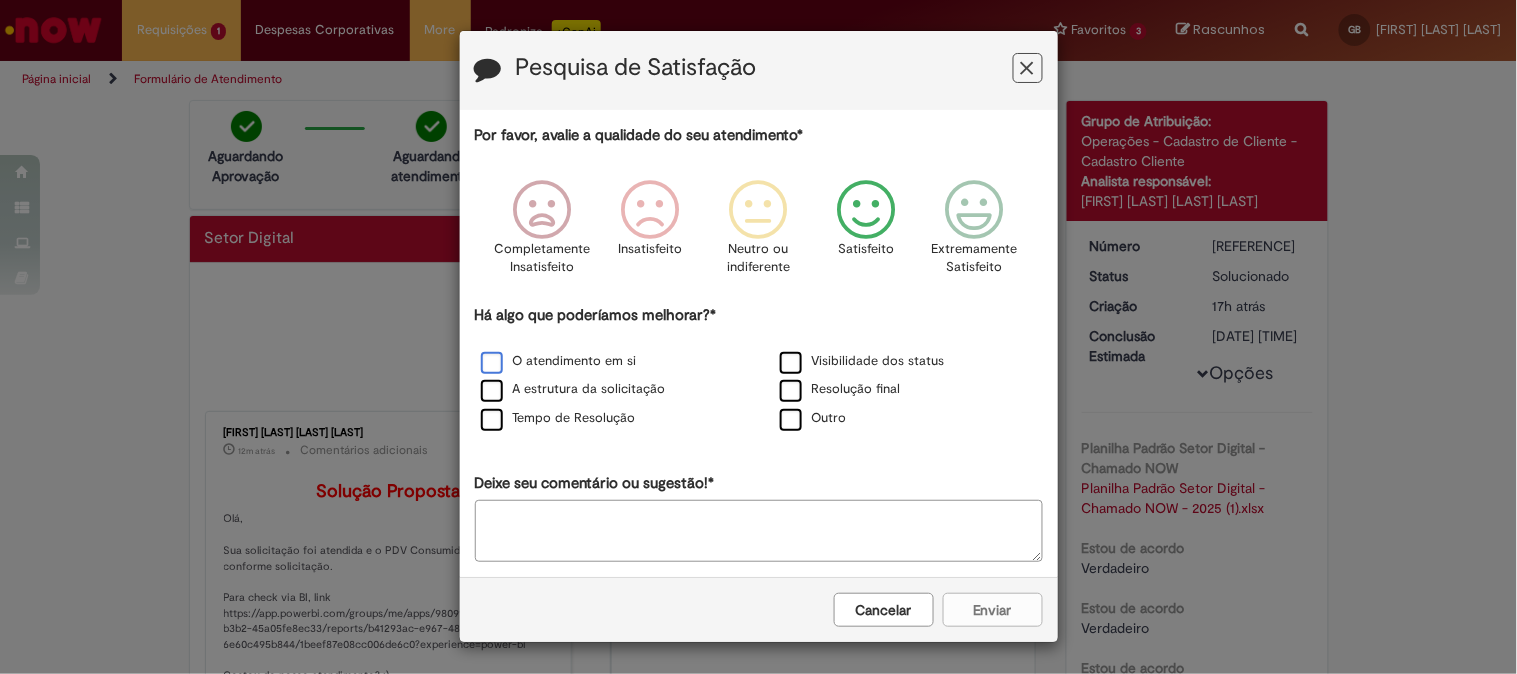 click on "O atendimento em si" at bounding box center (559, 361) 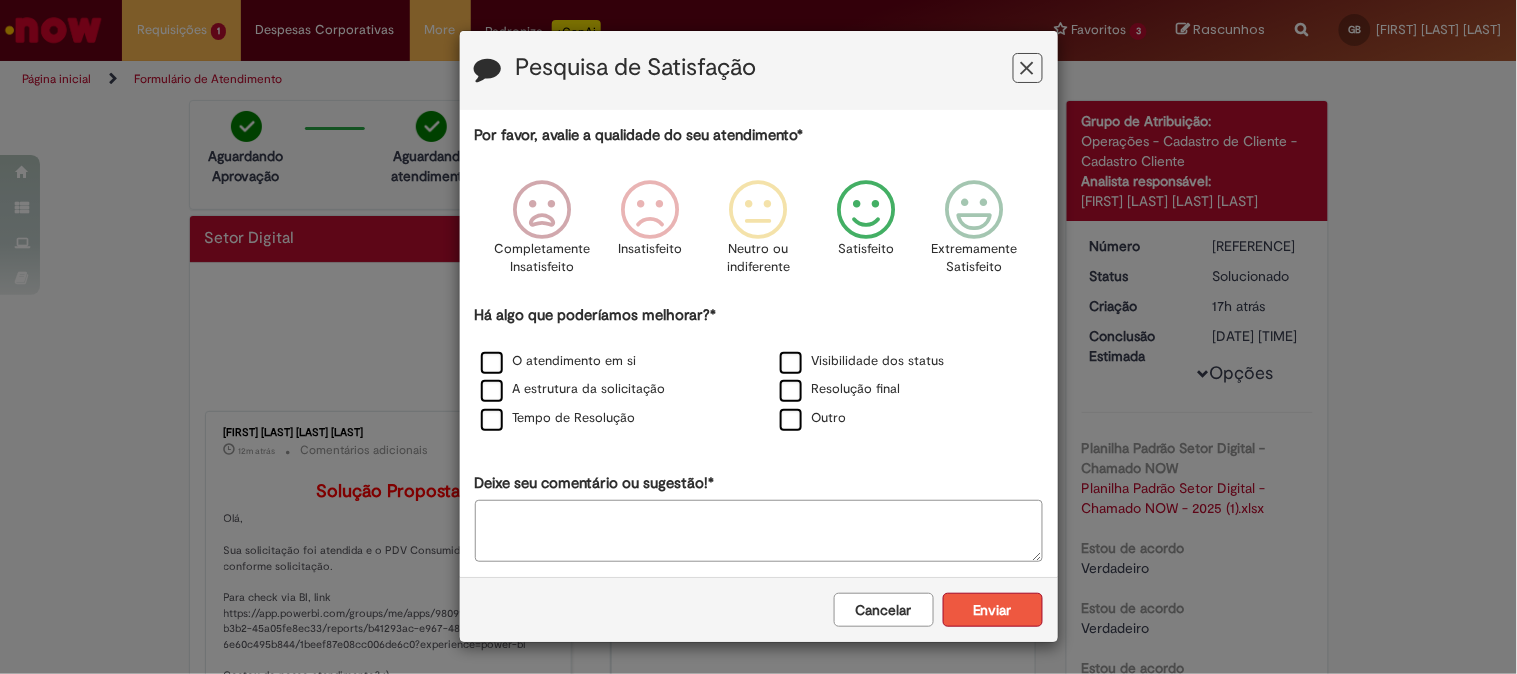 click on "Enviar" at bounding box center (993, 610) 